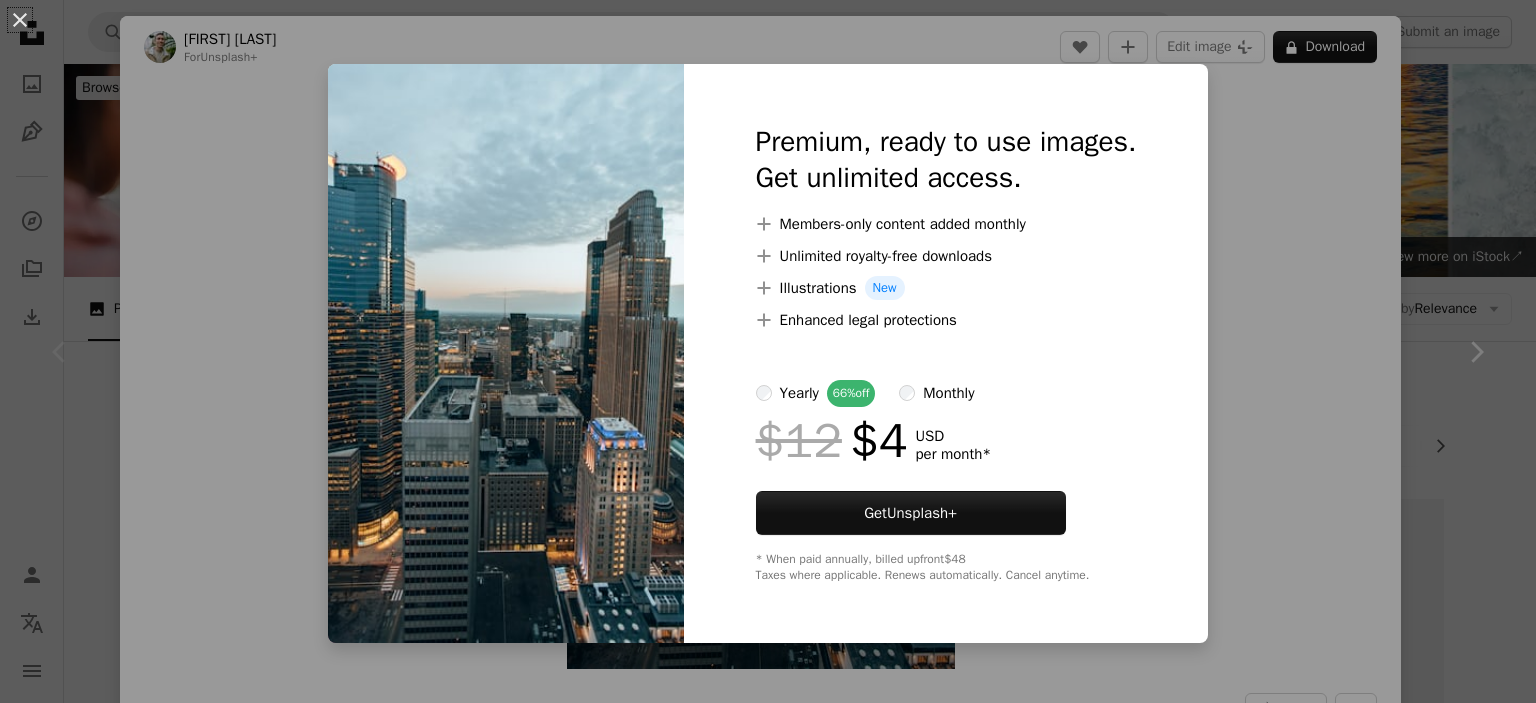 scroll, scrollTop: 528, scrollLeft: 0, axis: vertical 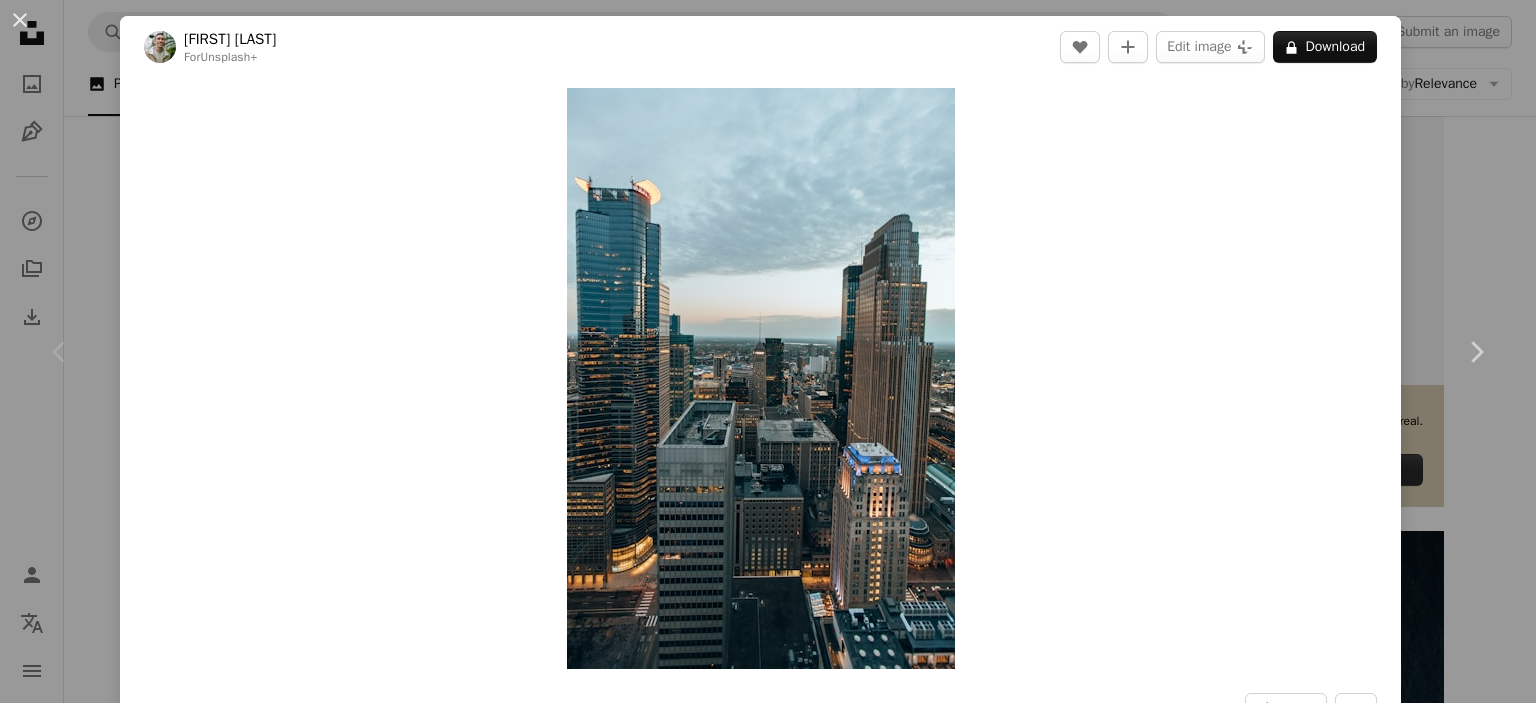 type 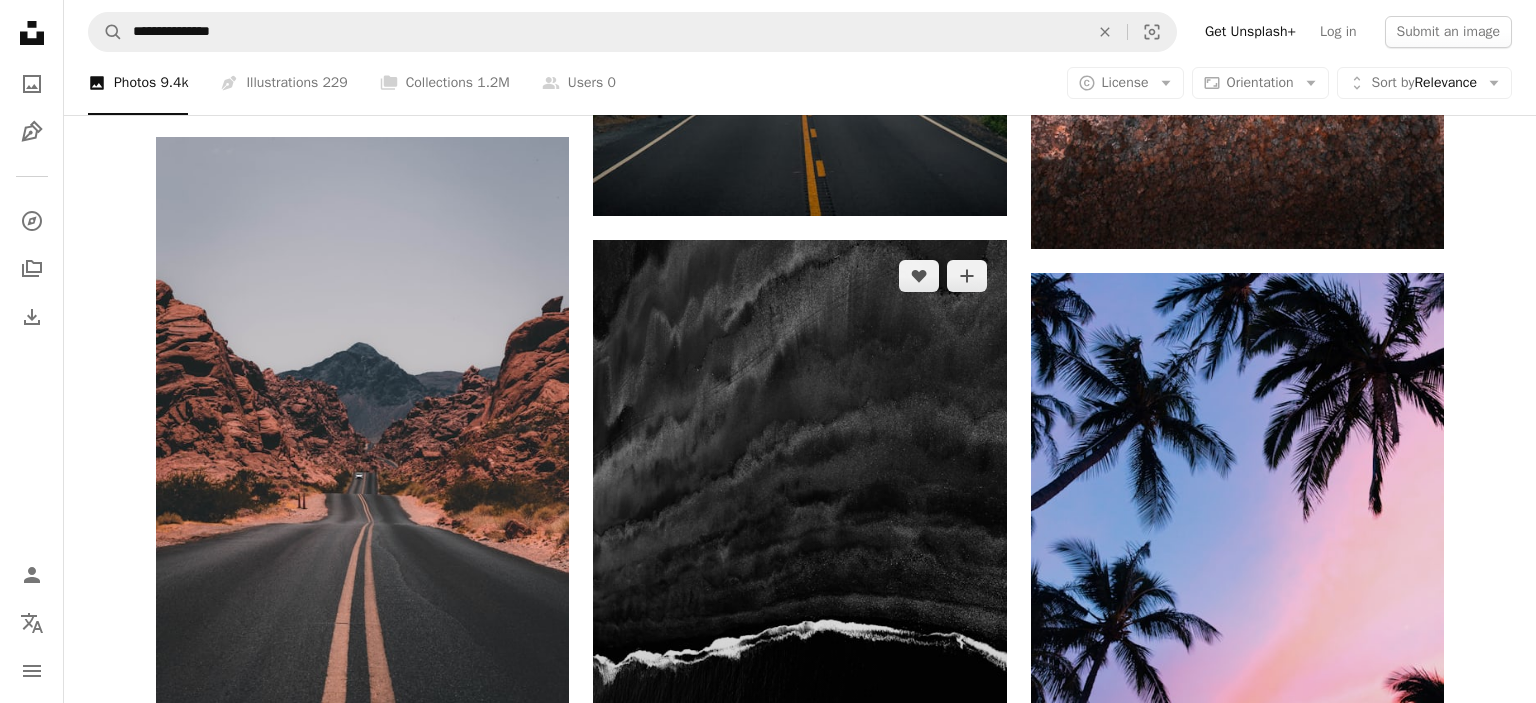 scroll, scrollTop: 1584, scrollLeft: 0, axis: vertical 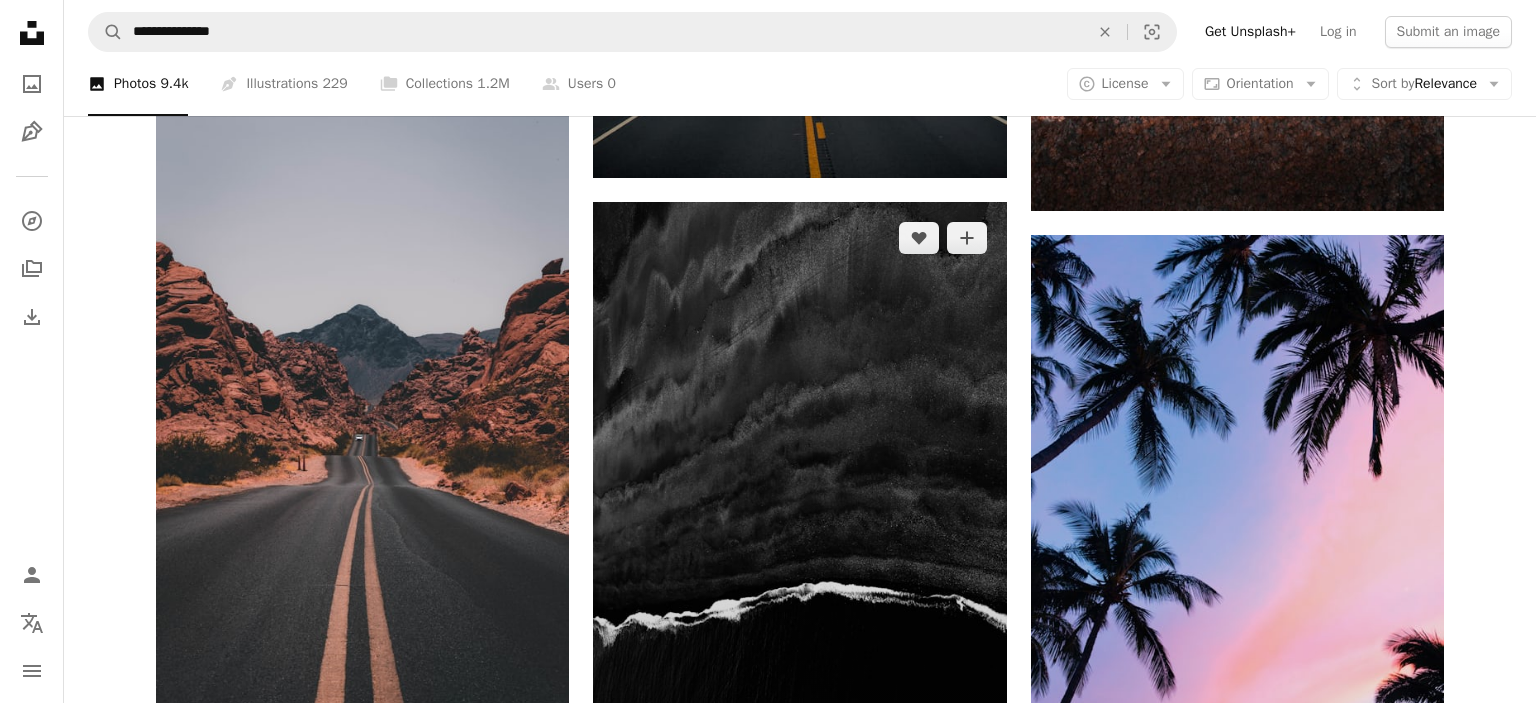 click at bounding box center [799, 512] 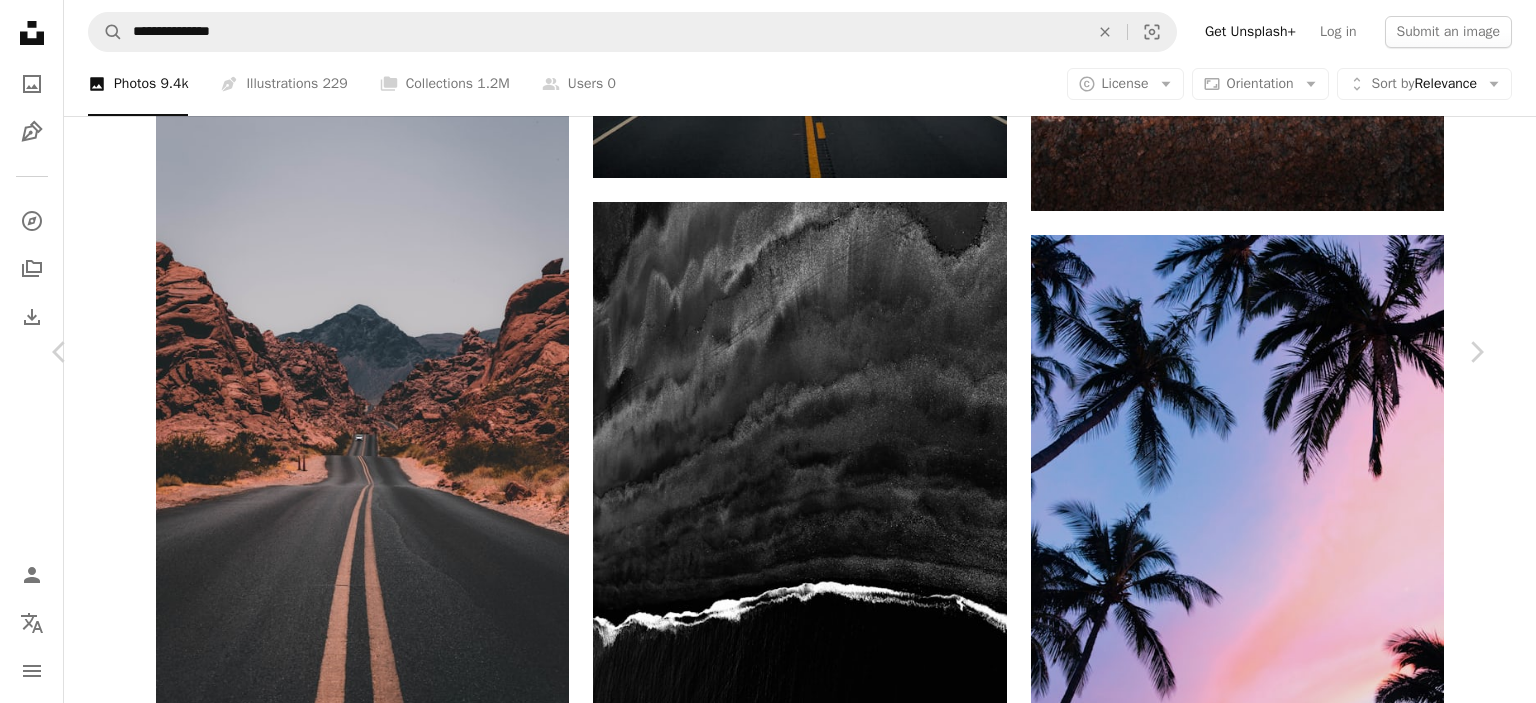 click on "Download free" at bounding box center [1287, 4411] 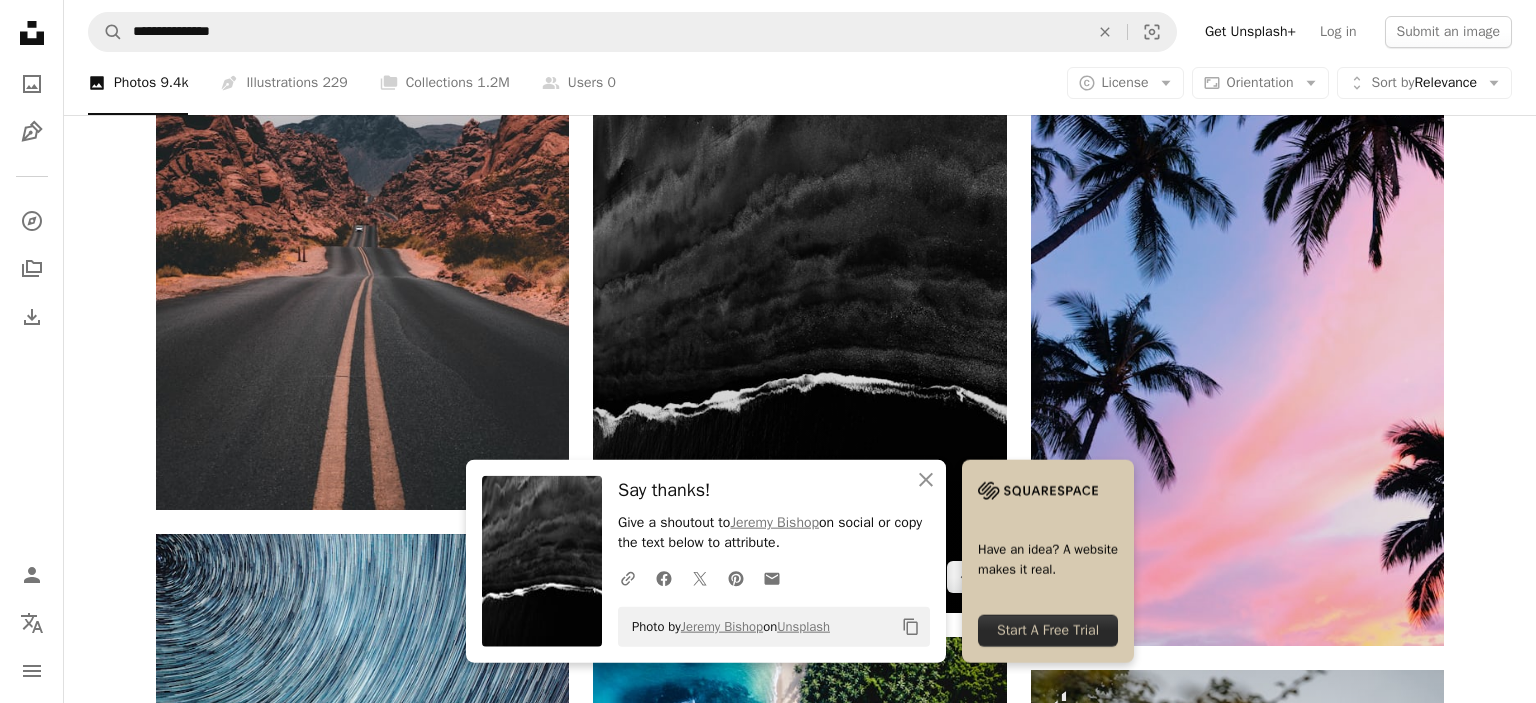 scroll, scrollTop: 1795, scrollLeft: 0, axis: vertical 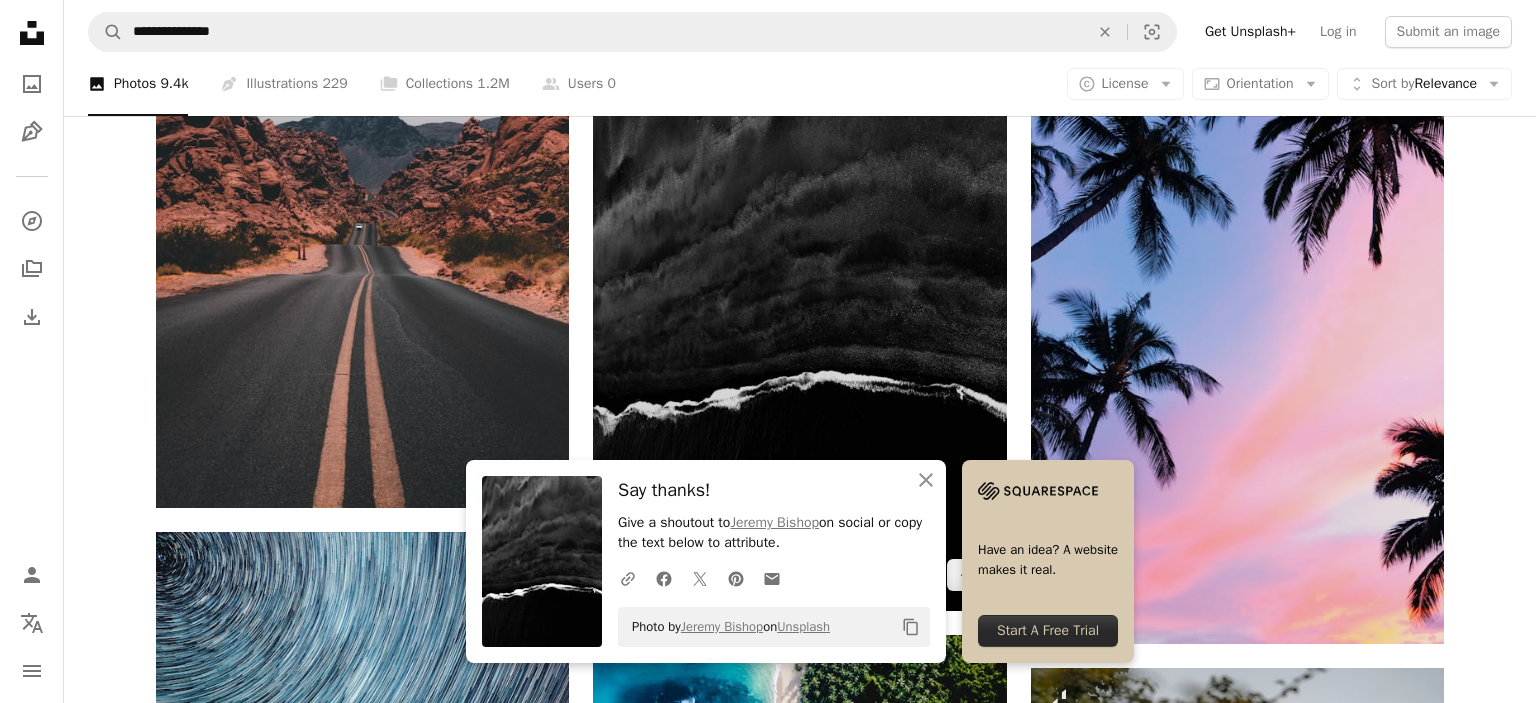 click at bounding box center (799, 301) 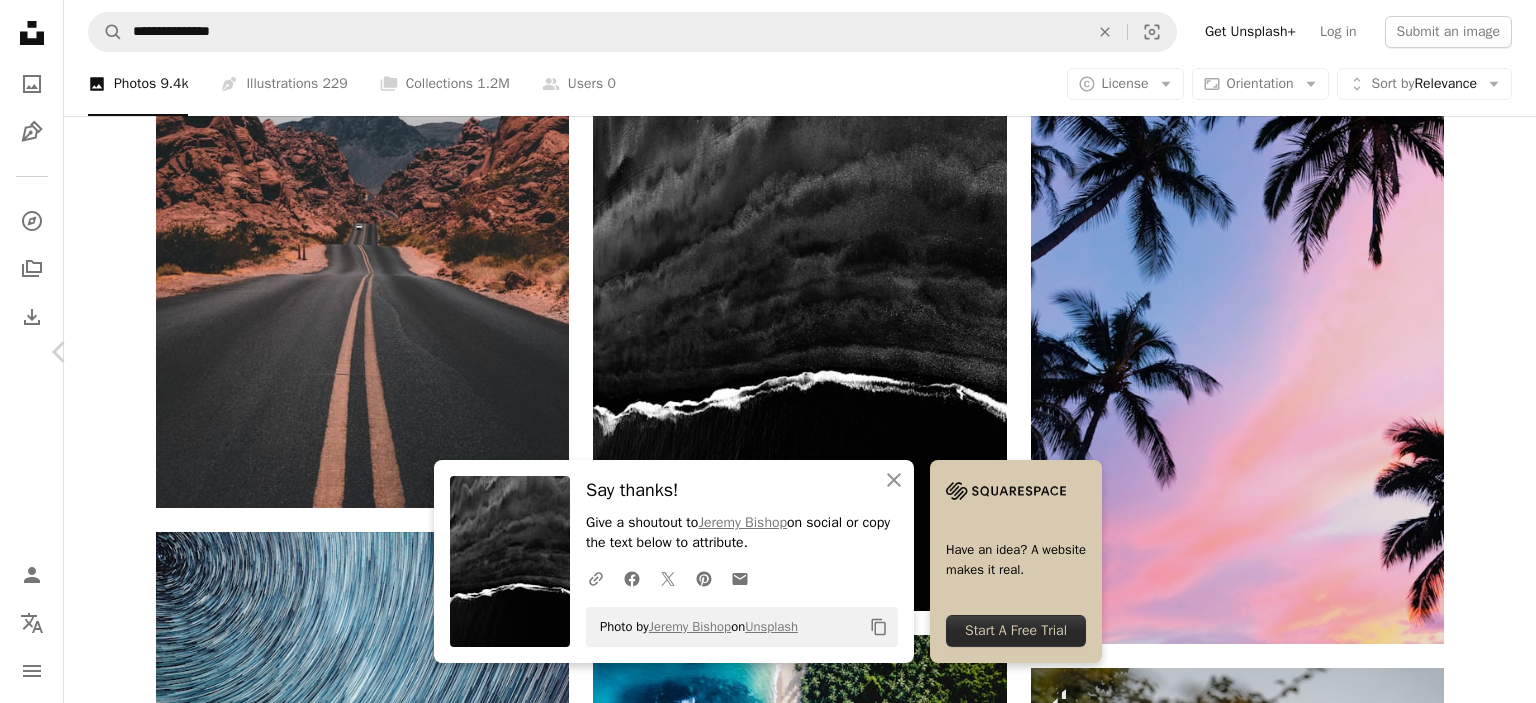 click on "Chevron right" at bounding box center [1476, 352] 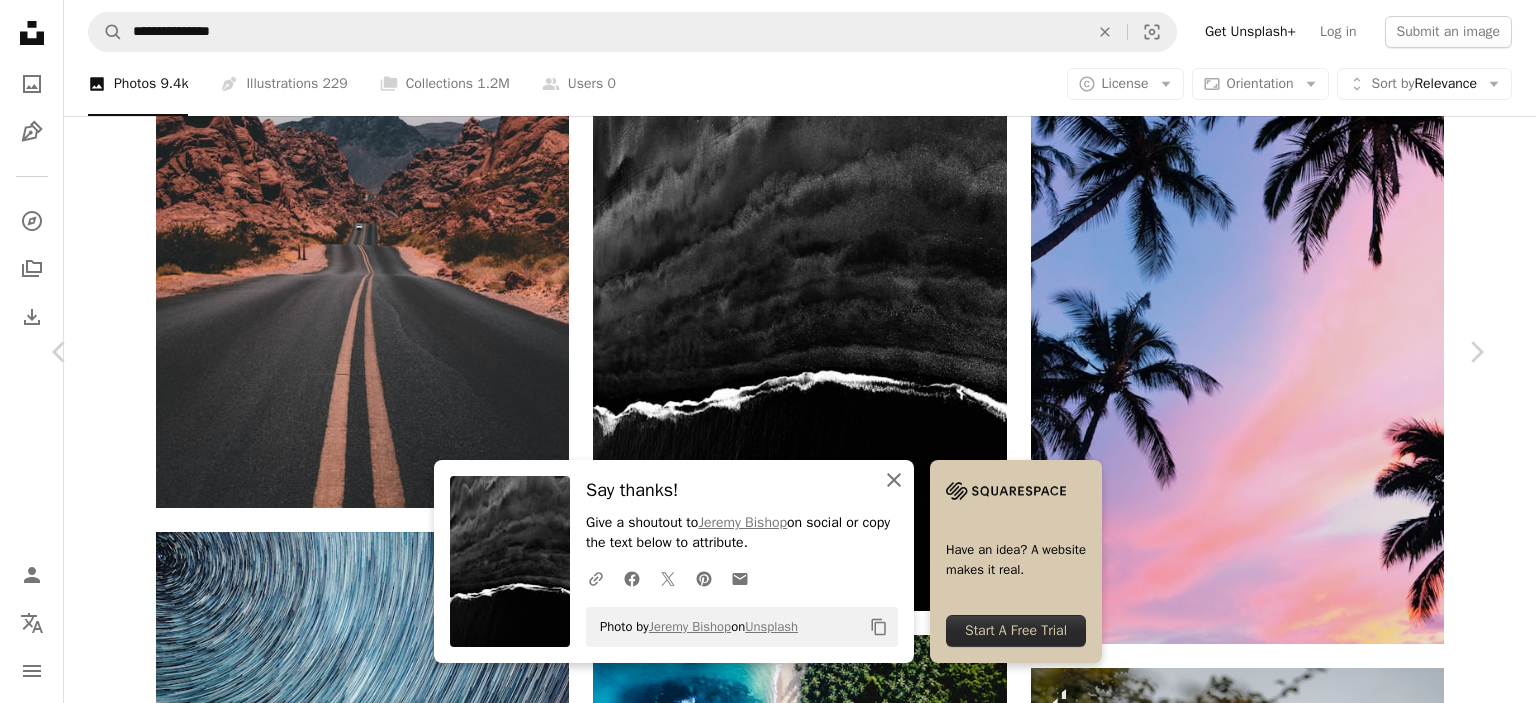 drag, startPoint x: 867, startPoint y: 474, endPoint x: 878, endPoint y: 478, distance: 11.7046995 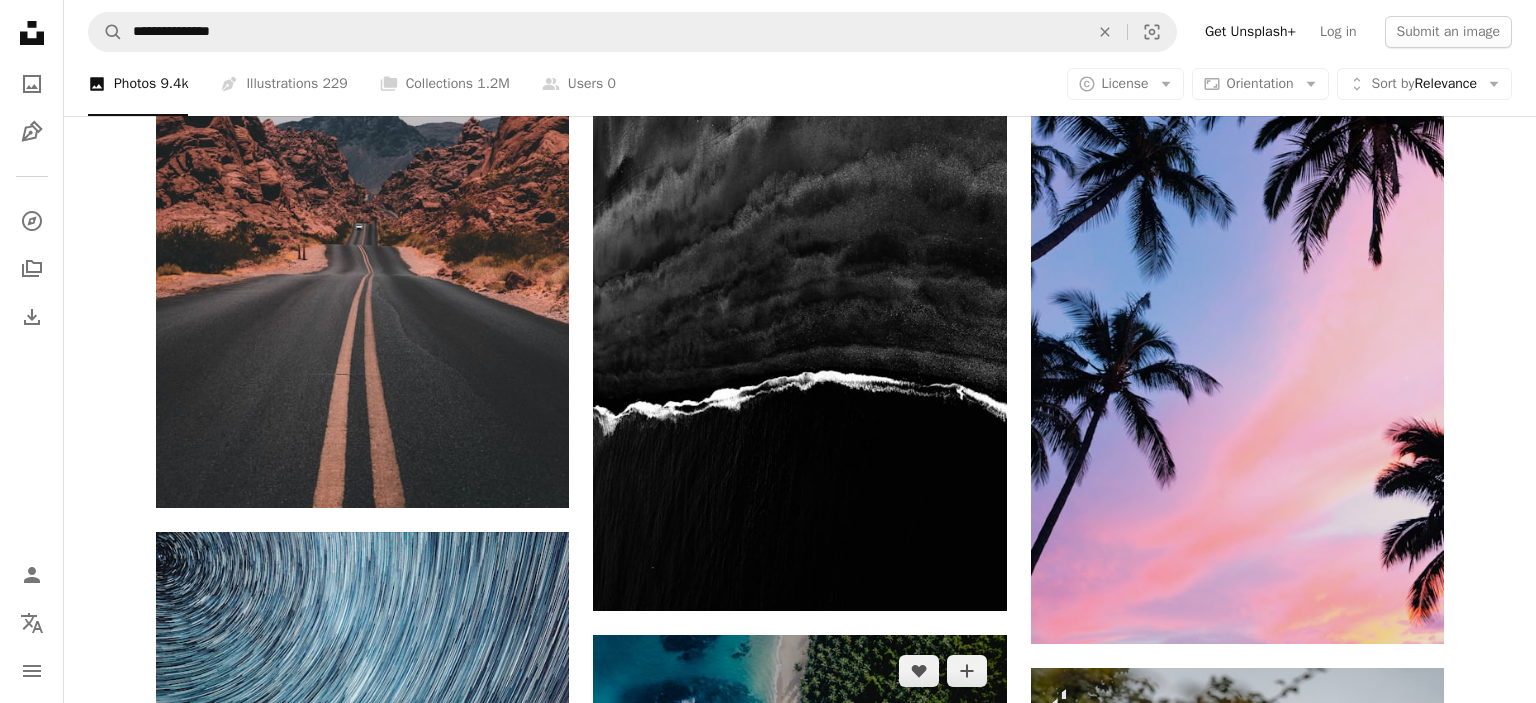 scroll, scrollTop: 2217, scrollLeft: 0, axis: vertical 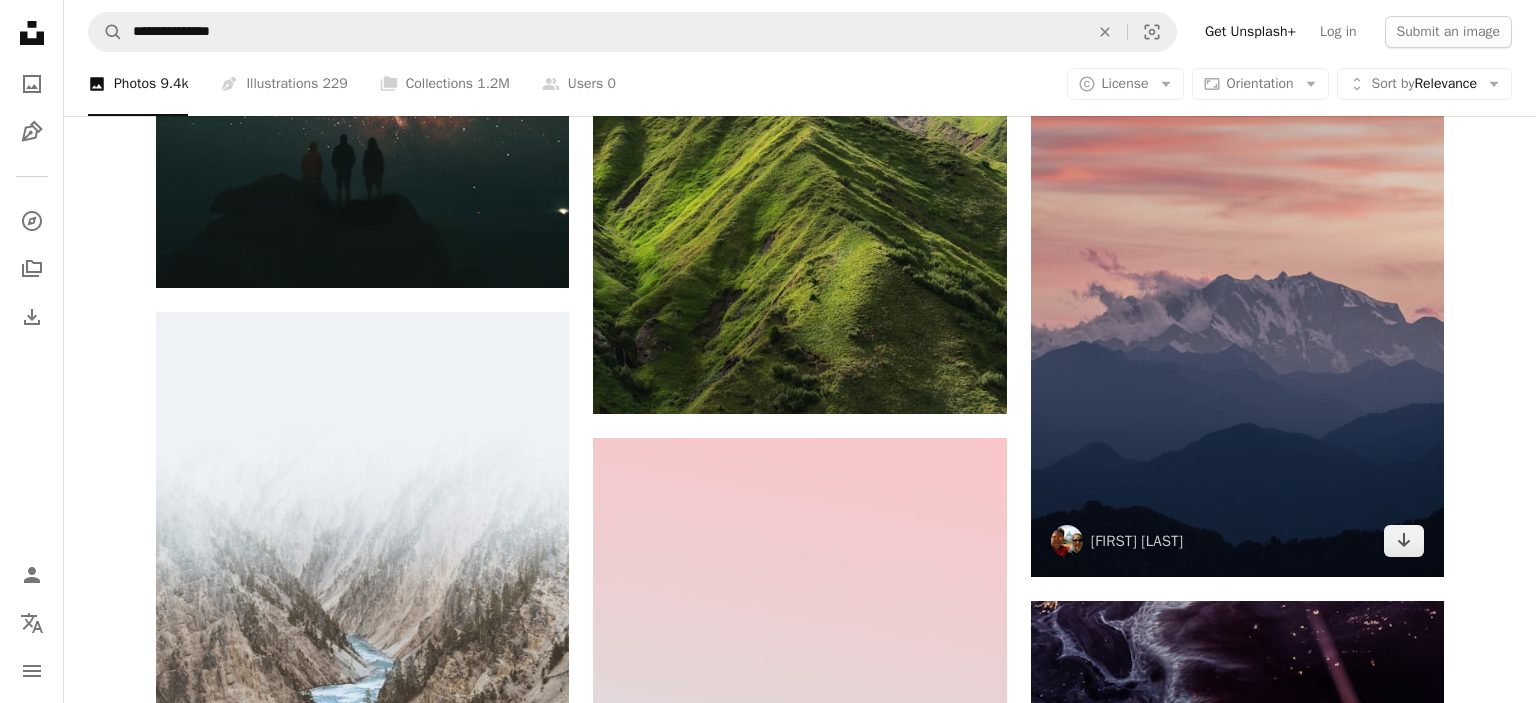 click at bounding box center [1237, 269] 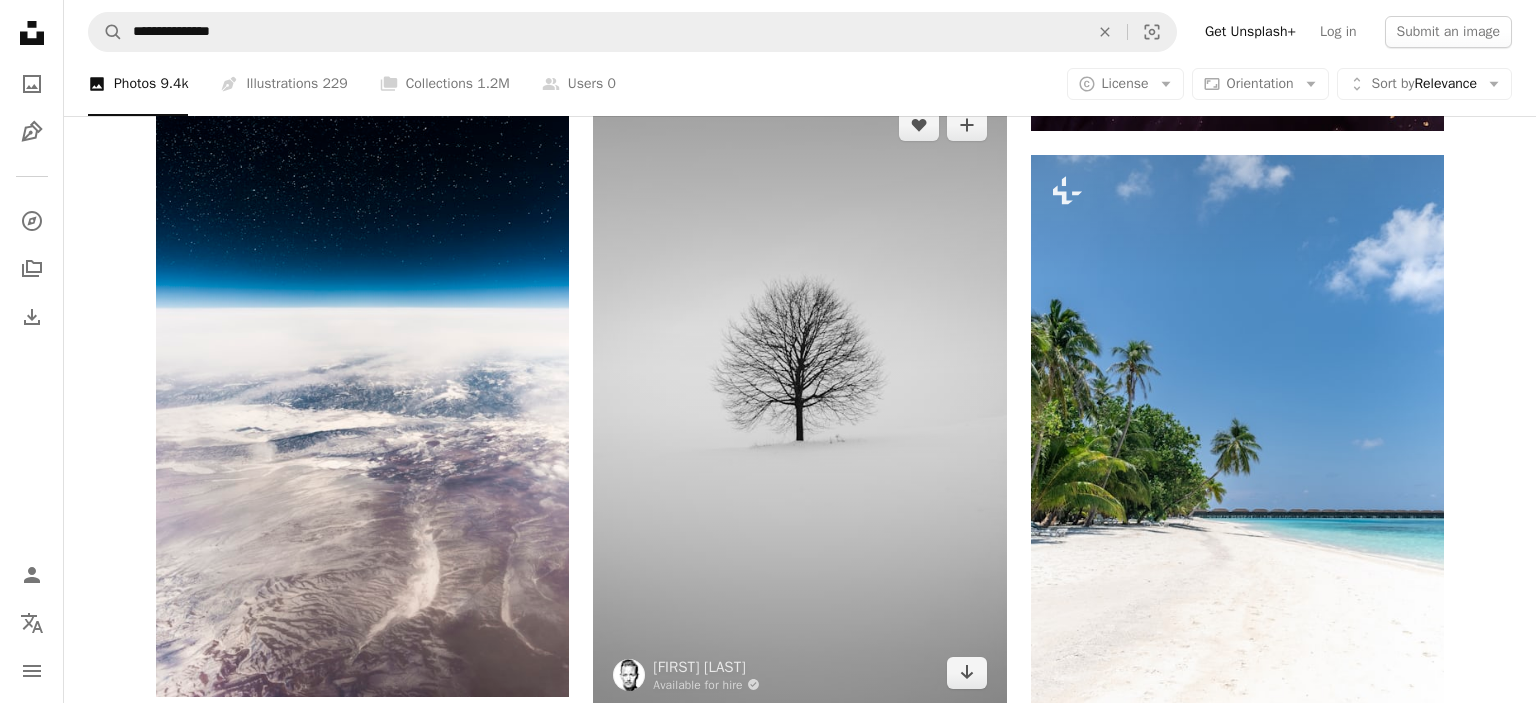 scroll, scrollTop: 4857, scrollLeft: 0, axis: vertical 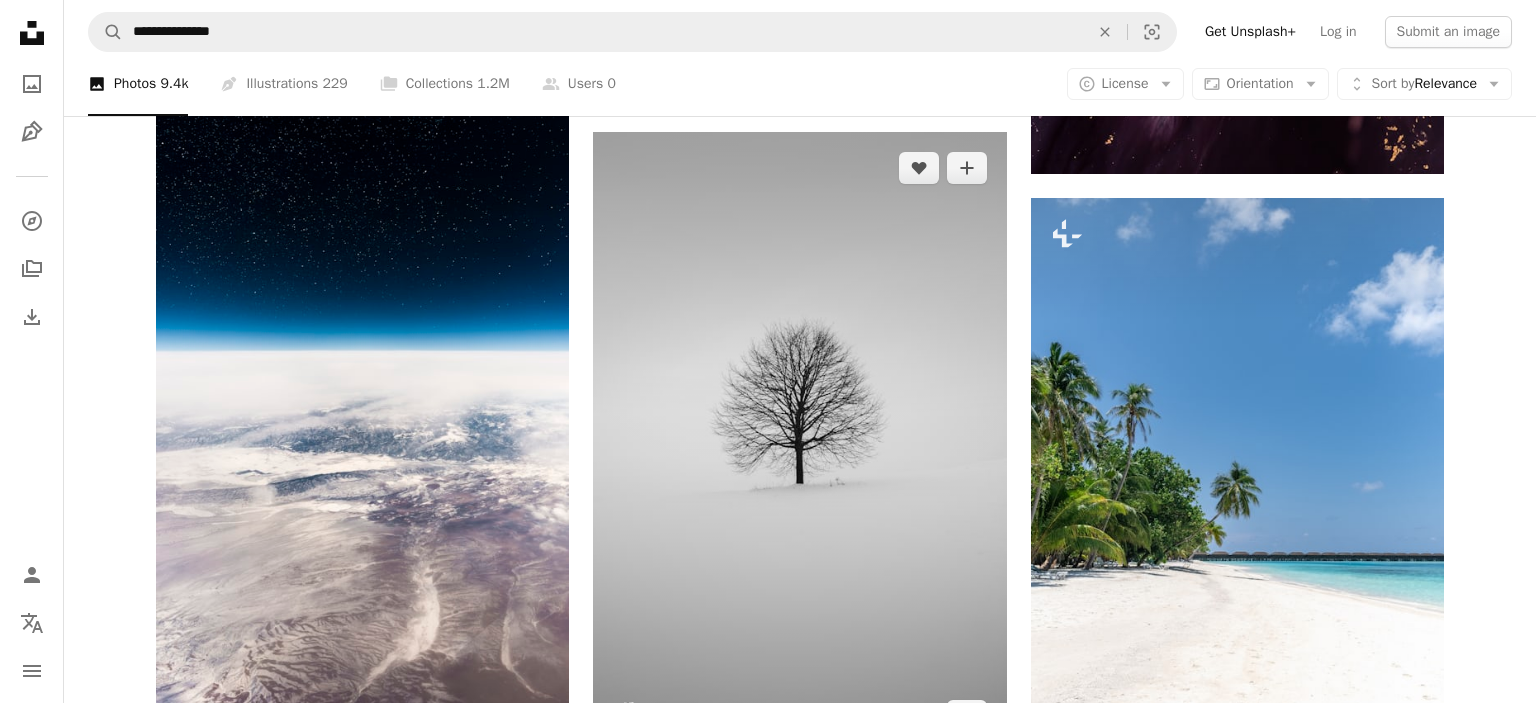click at bounding box center [799, 442] 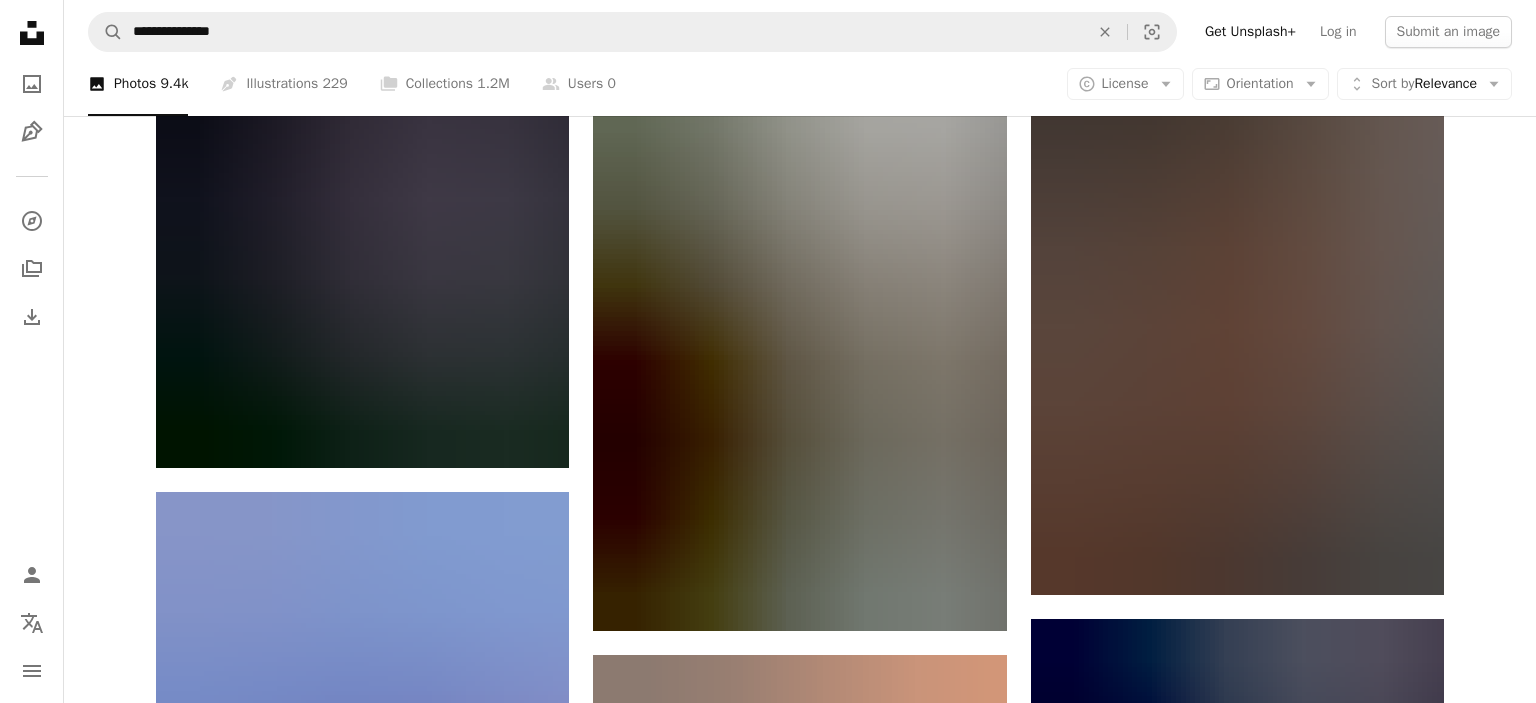 scroll, scrollTop: 7603, scrollLeft: 0, axis: vertical 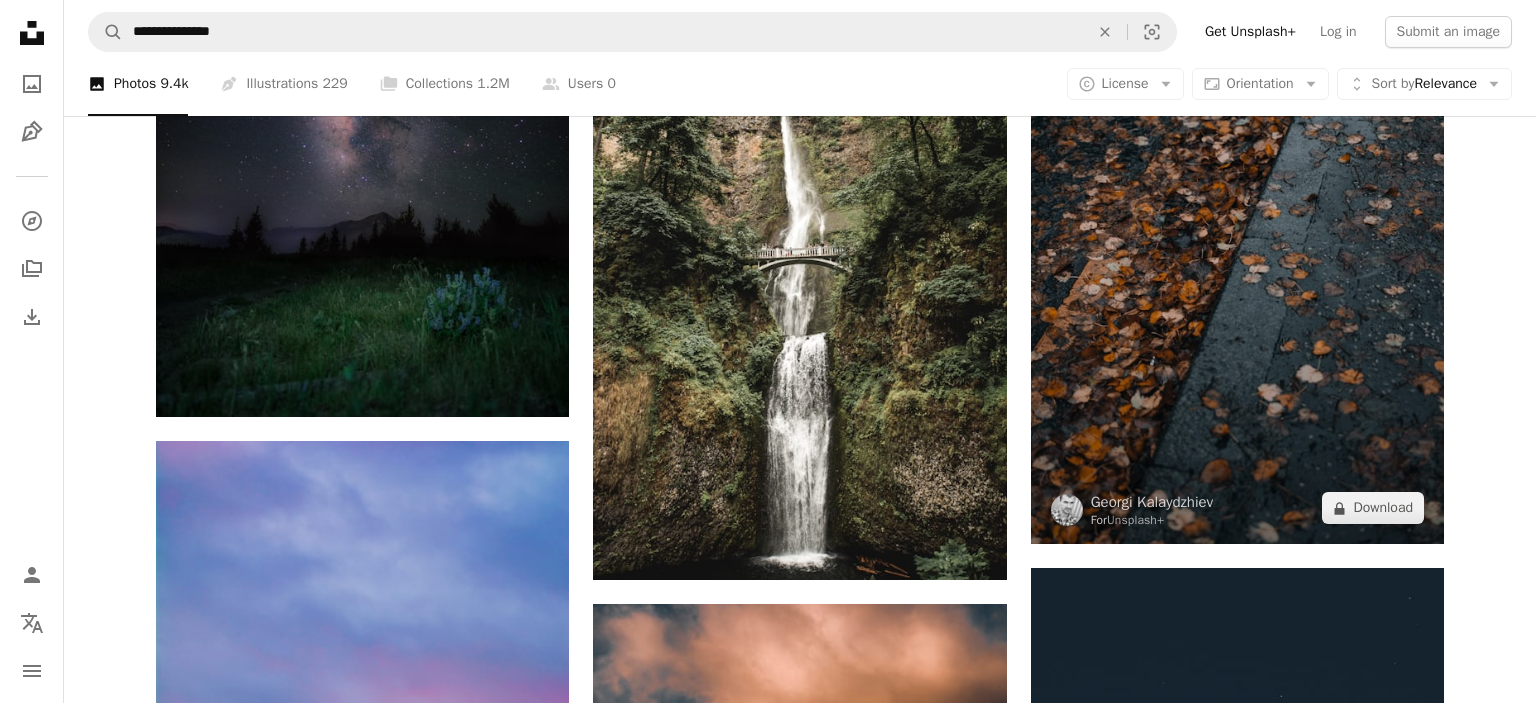 click at bounding box center (1237, 234) 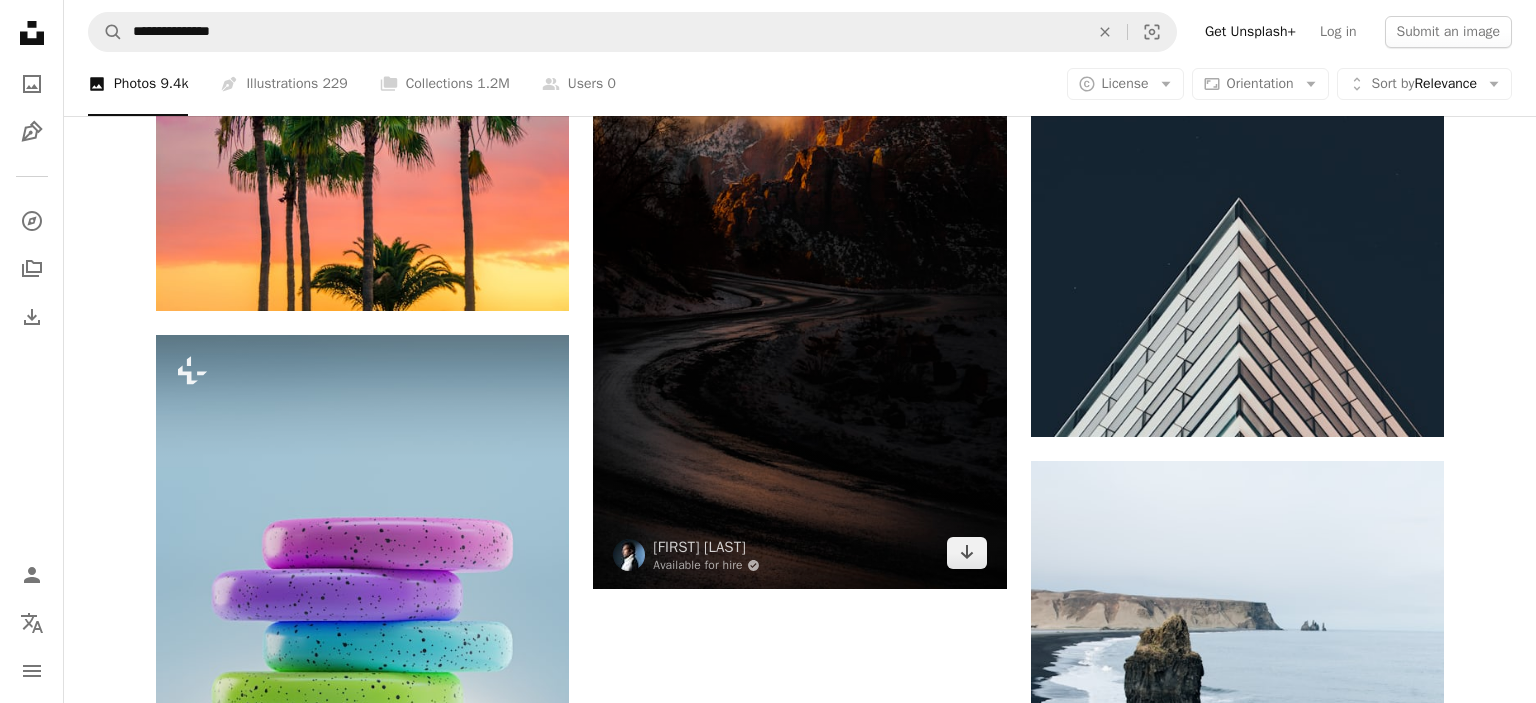 scroll, scrollTop: 8236, scrollLeft: 0, axis: vertical 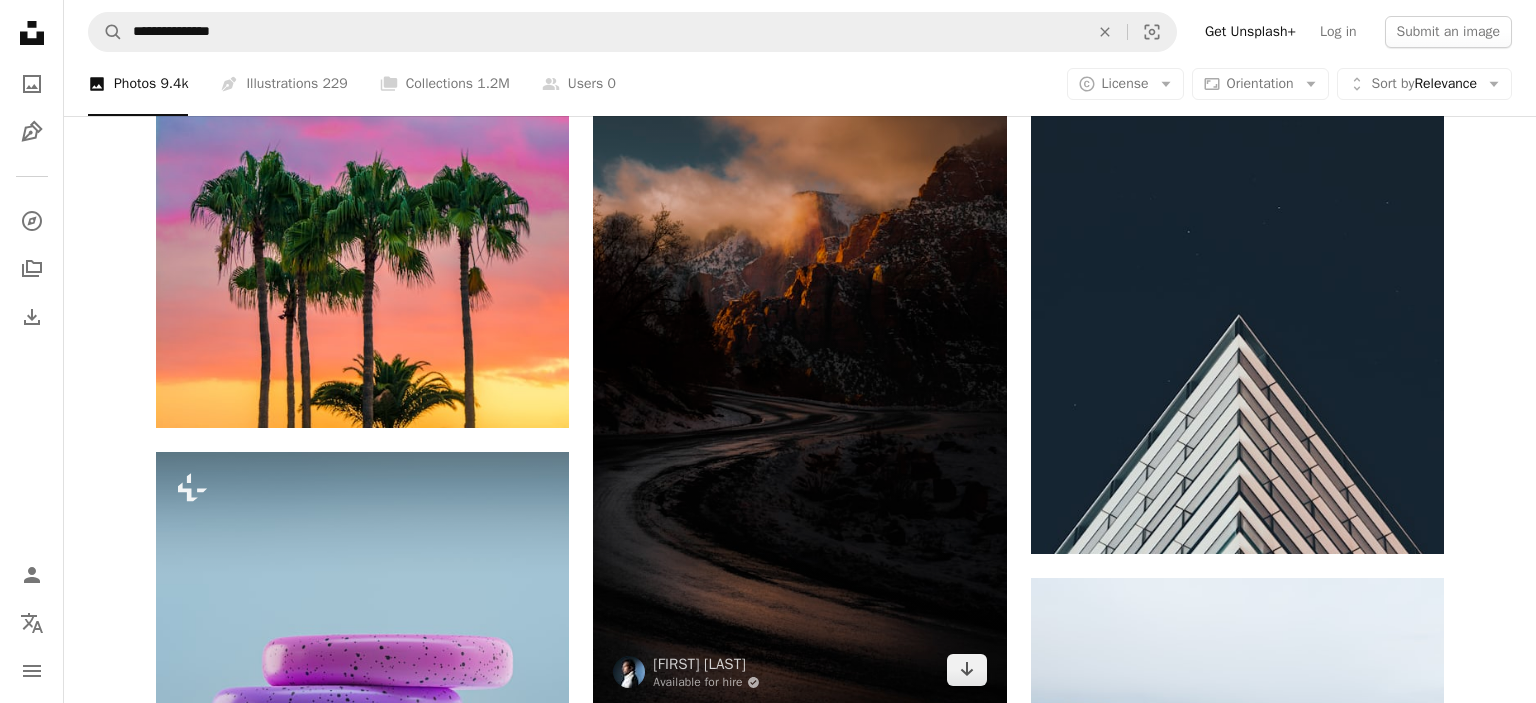 click at bounding box center [799, 338] 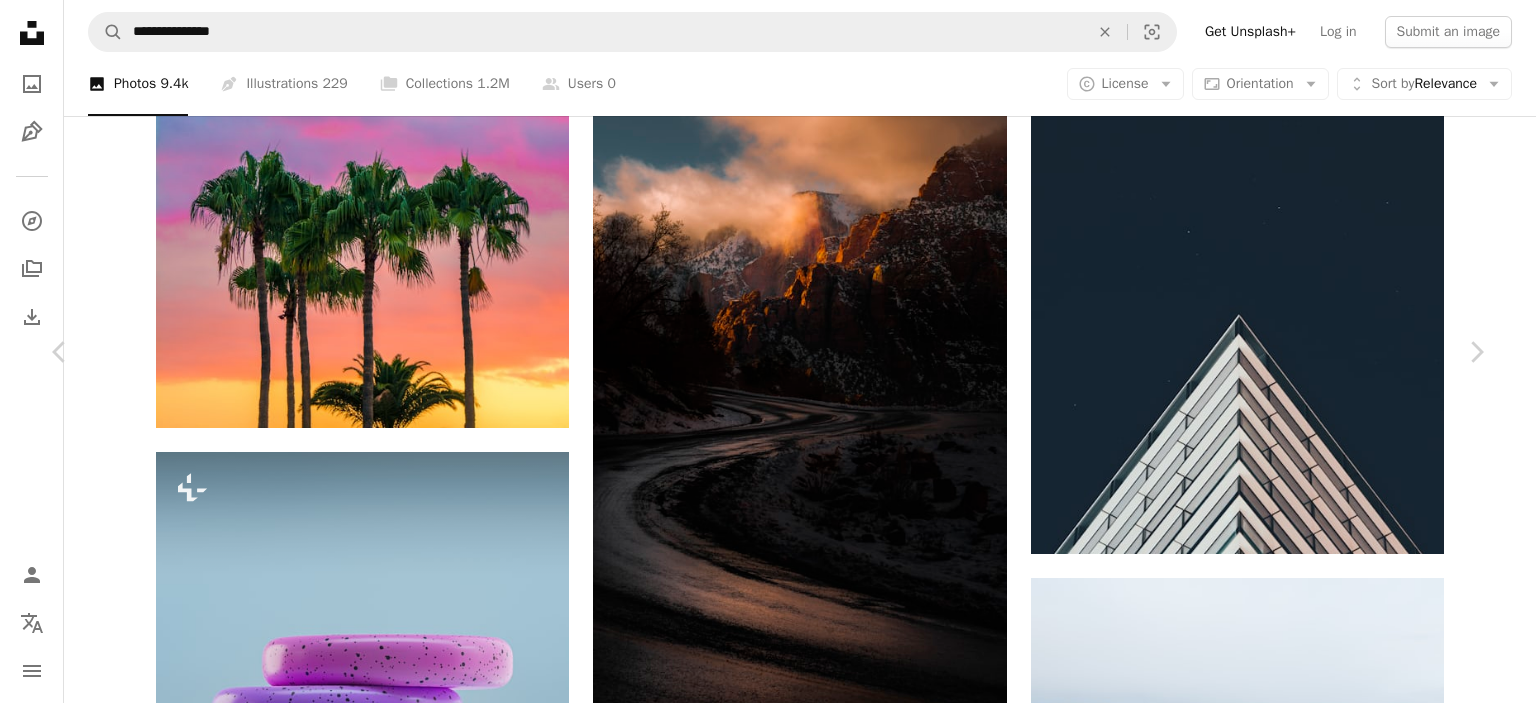 click on "Download free" at bounding box center [1287, 7235] 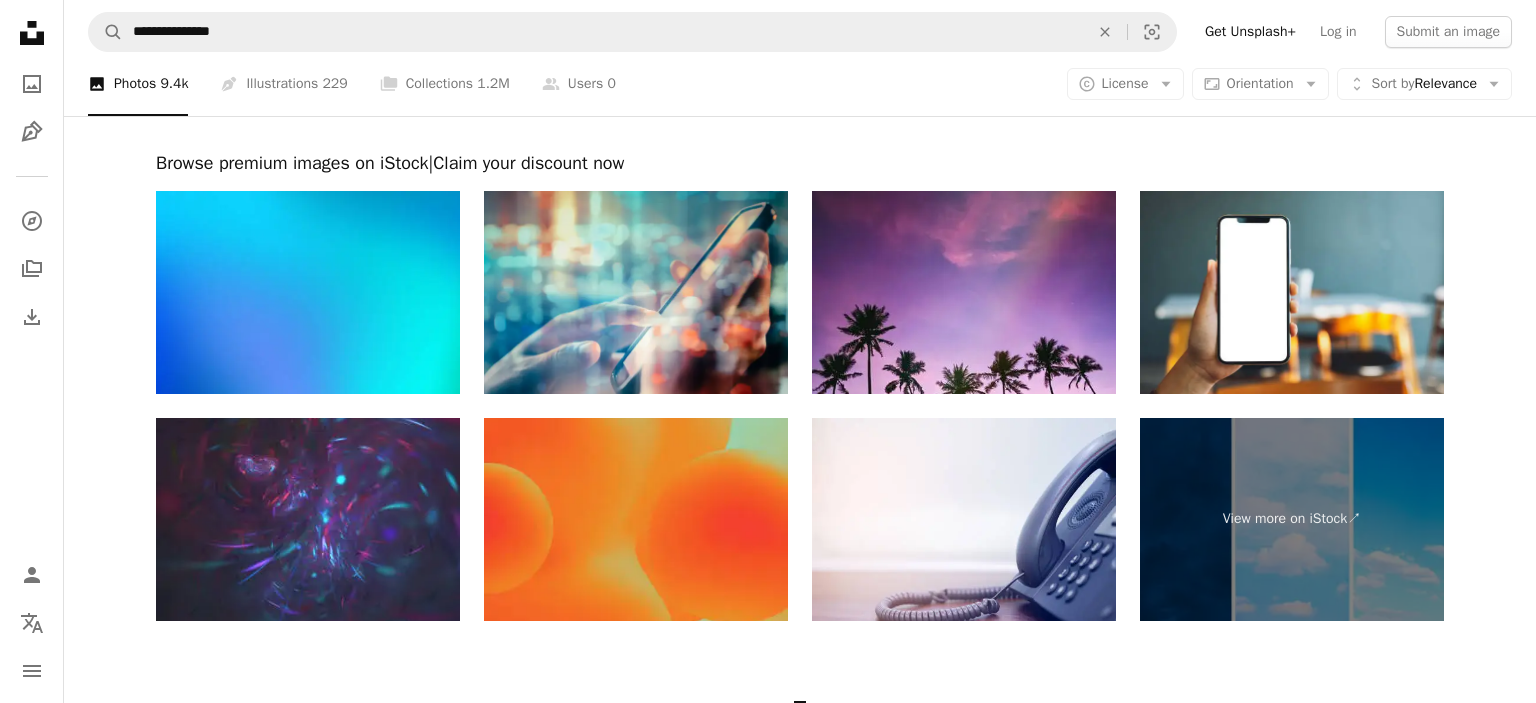 scroll, scrollTop: 14150, scrollLeft: 0, axis: vertical 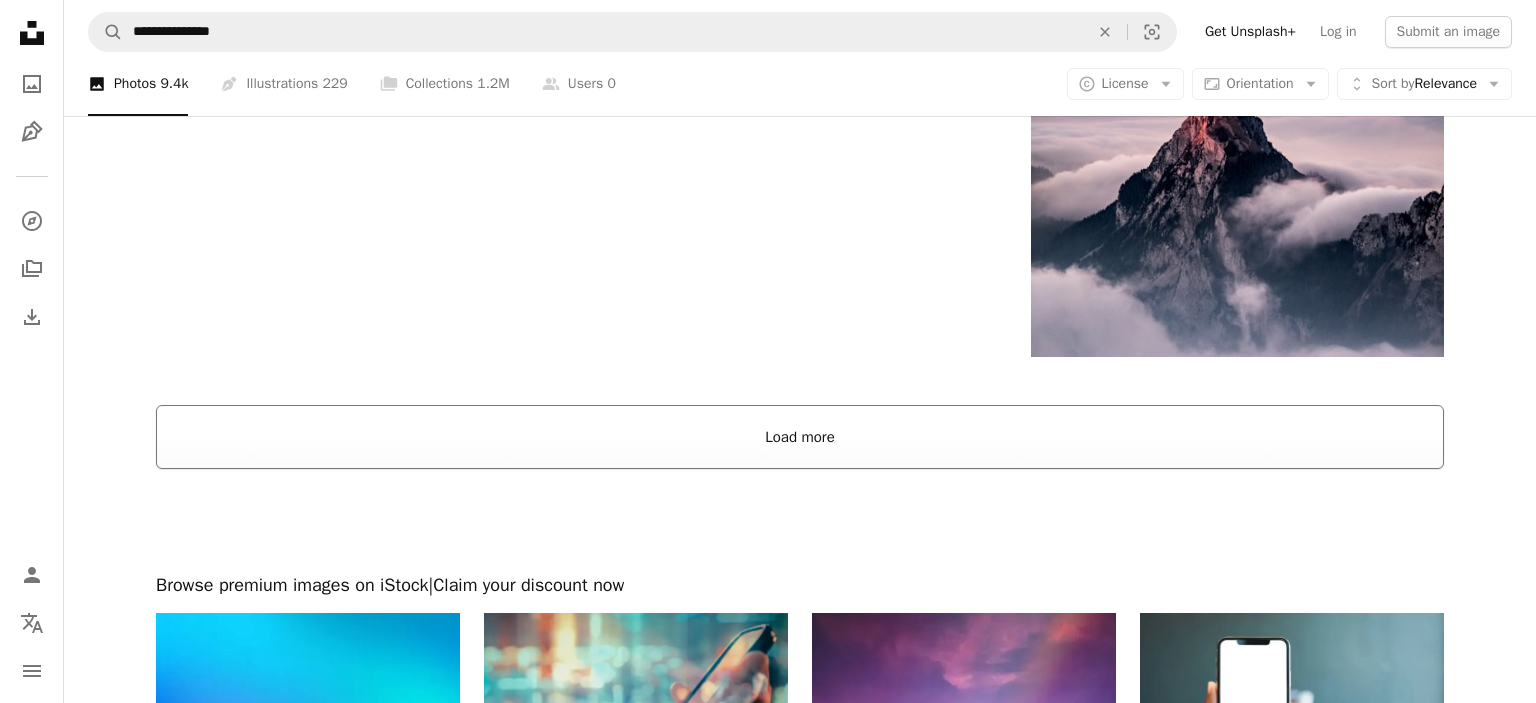 click on "Load more" at bounding box center [800, 437] 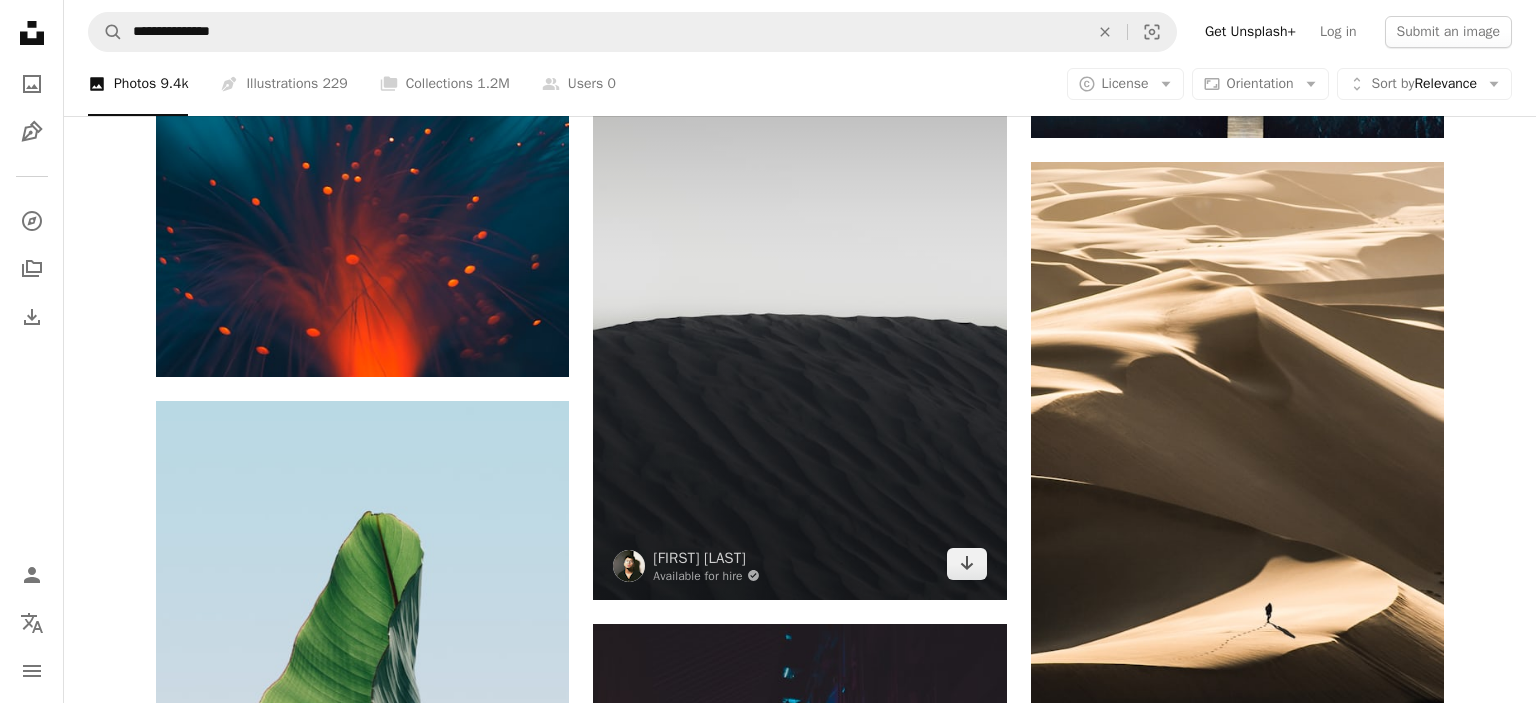 scroll, scrollTop: 15417, scrollLeft: 0, axis: vertical 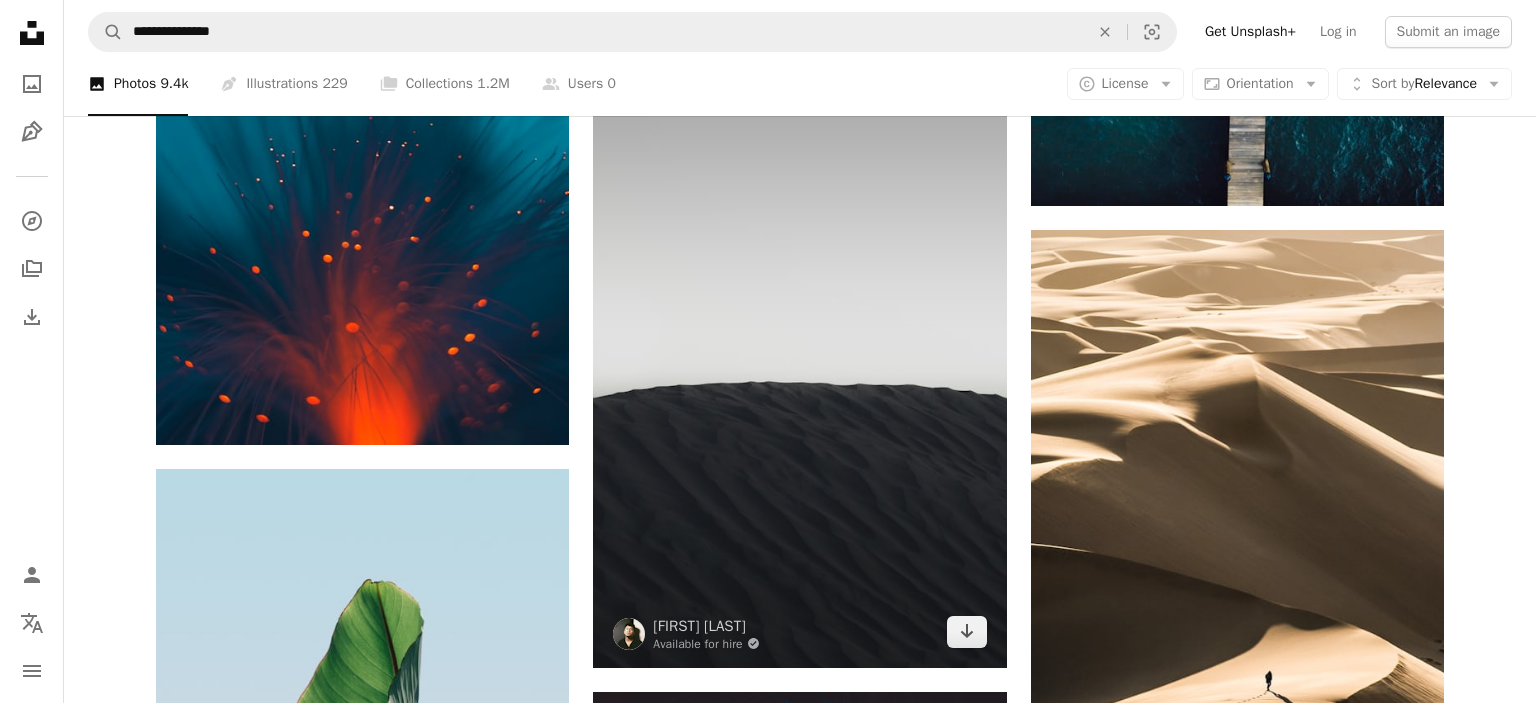 click at bounding box center [799, 357] 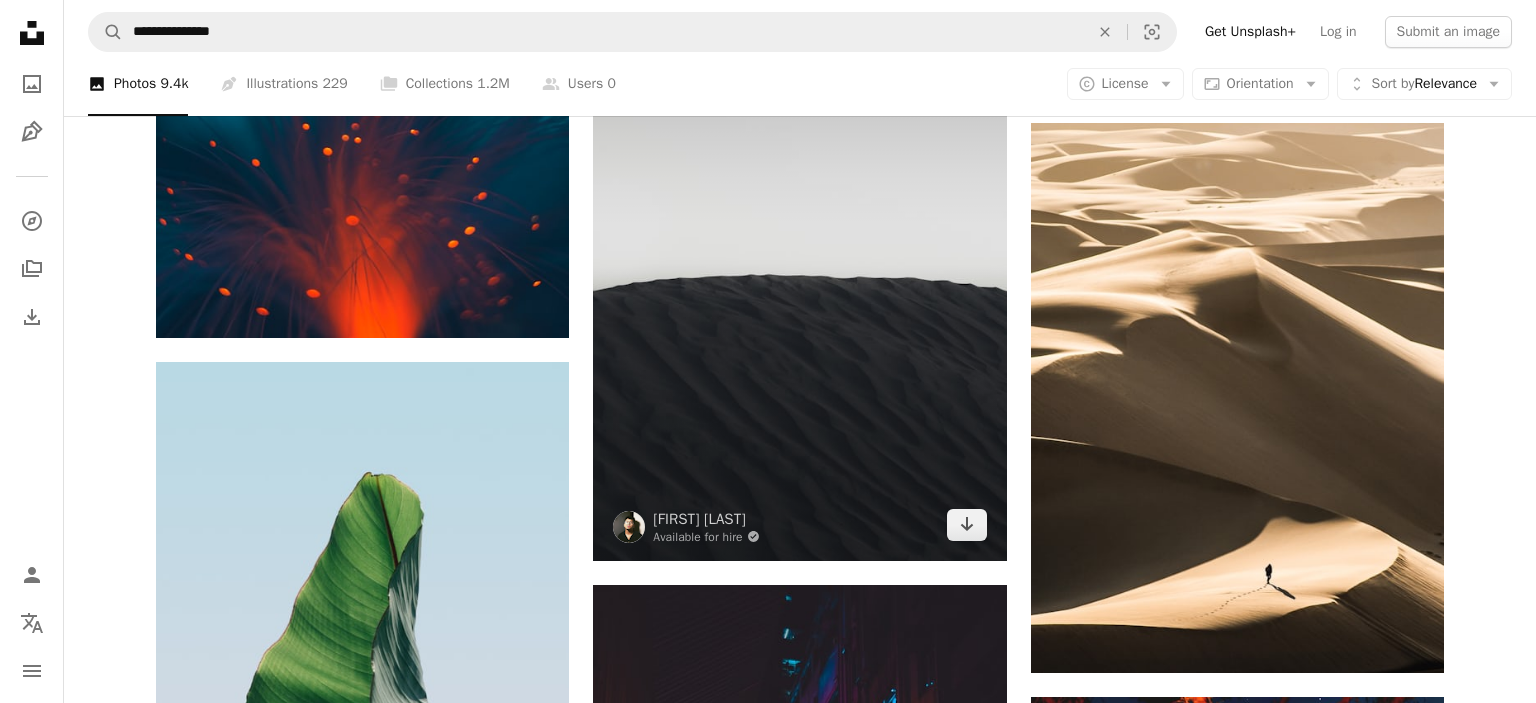 scroll, scrollTop: 15523, scrollLeft: 0, axis: vertical 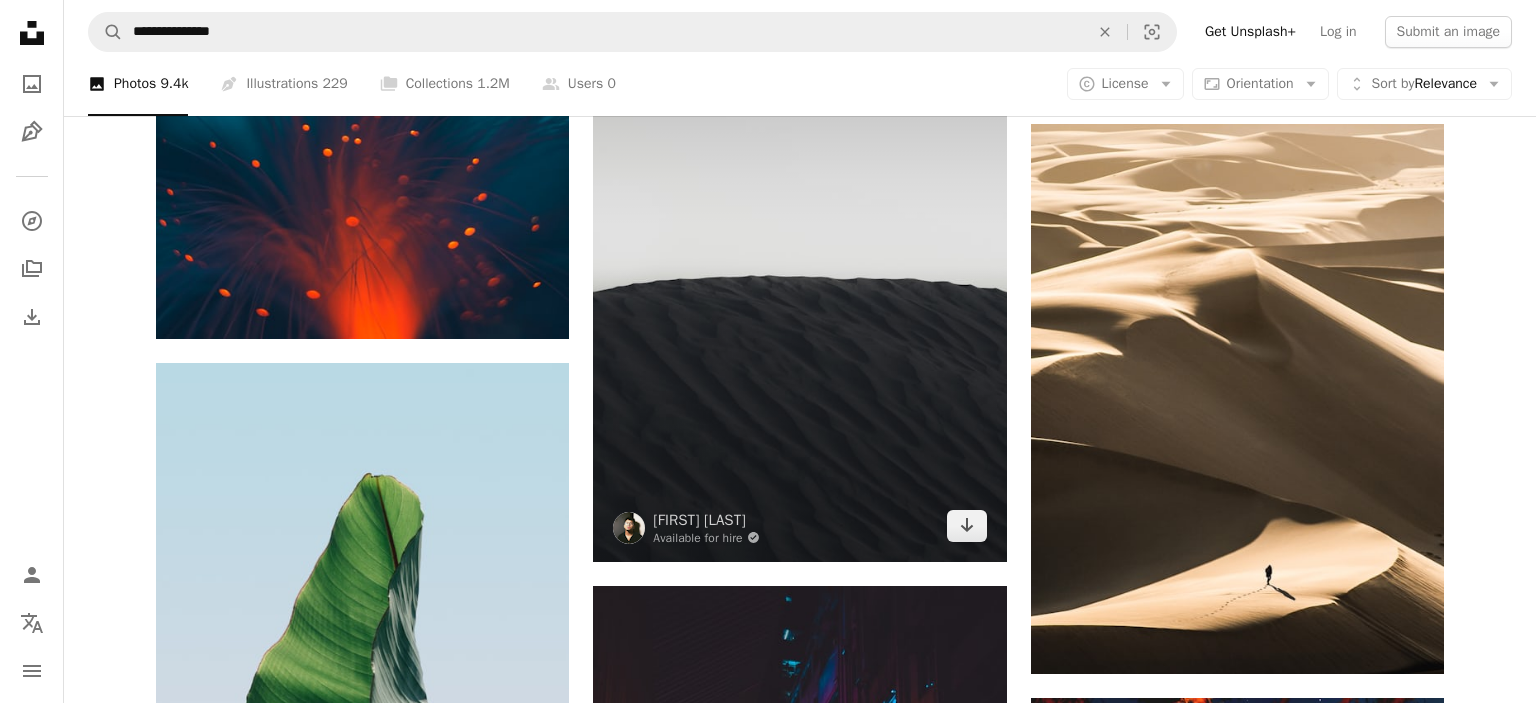 click at bounding box center (799, 251) 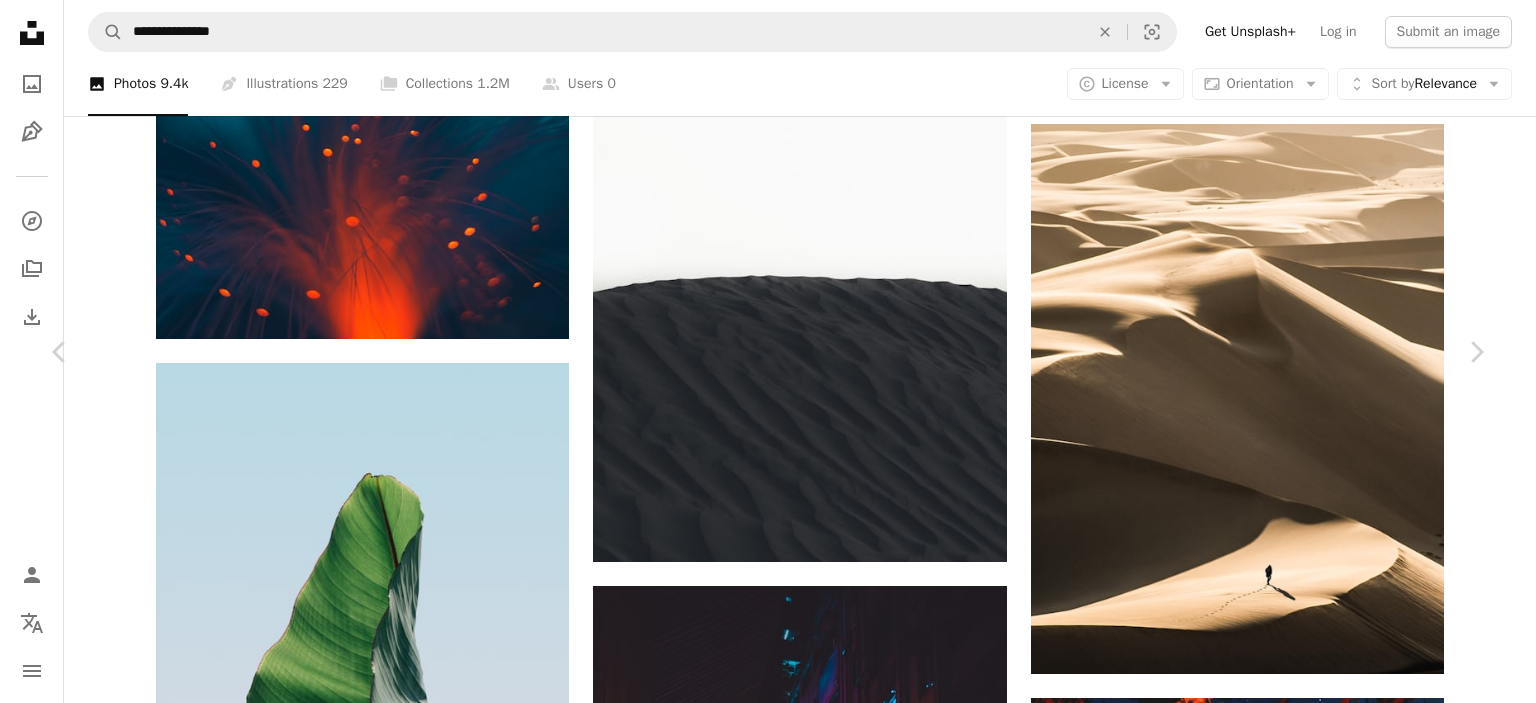 scroll, scrollTop: 840, scrollLeft: 0, axis: vertical 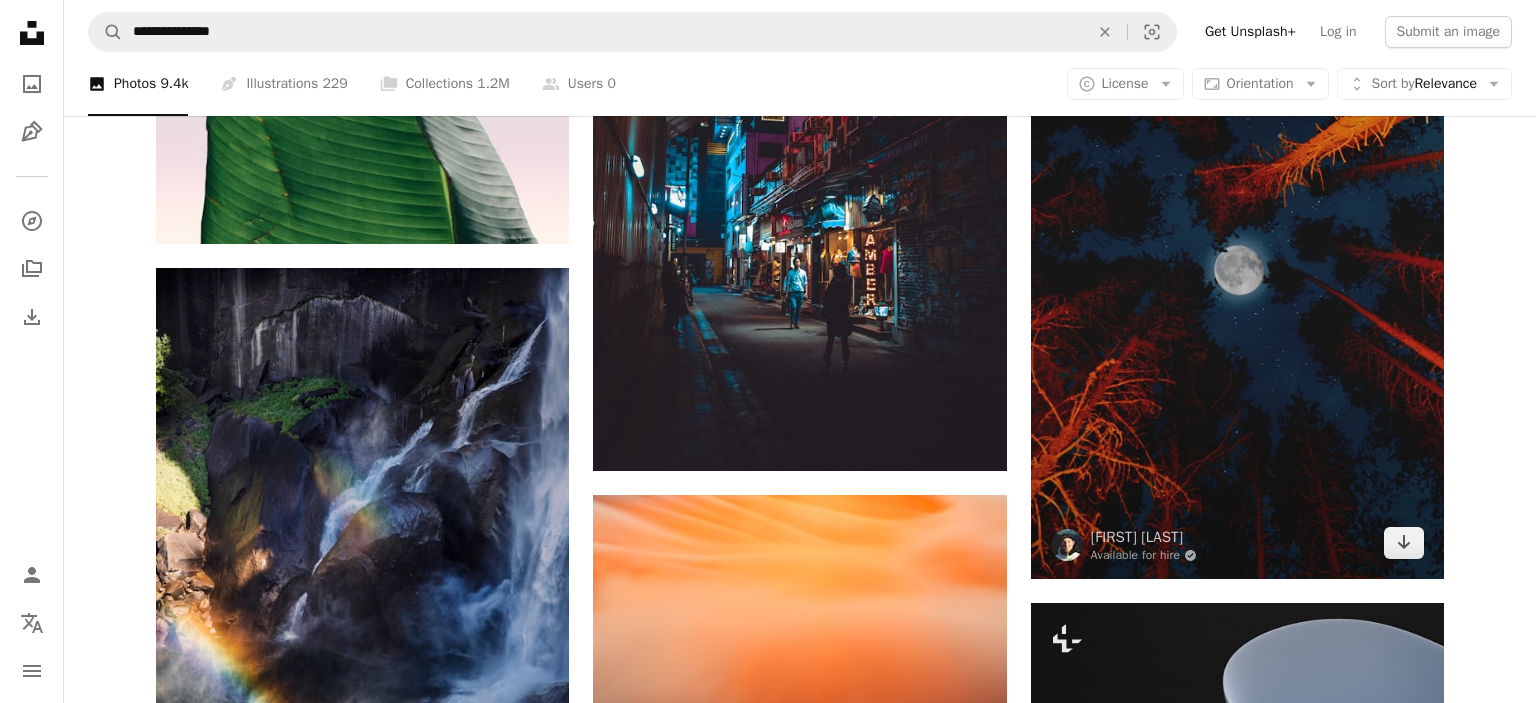 click at bounding box center (1237, 269) 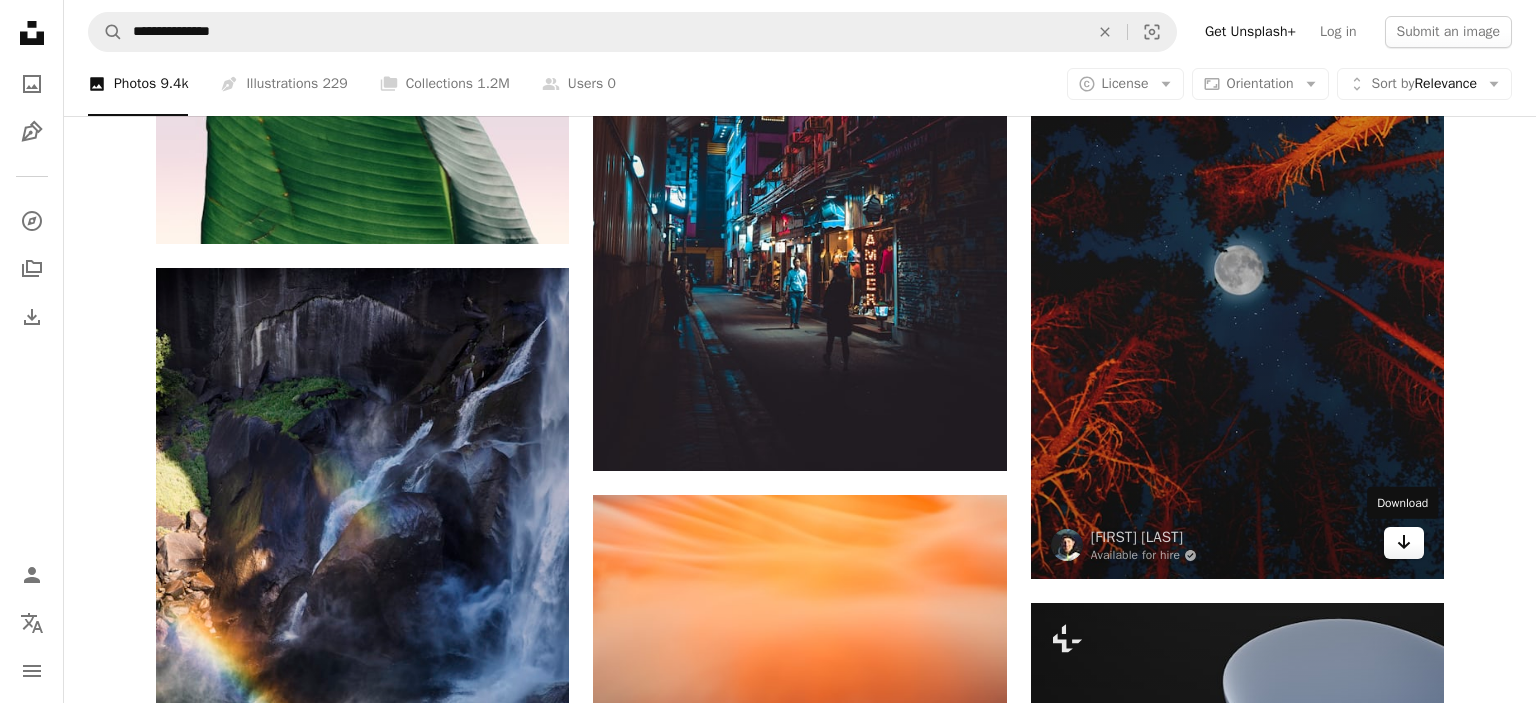 click on "Arrow pointing down" 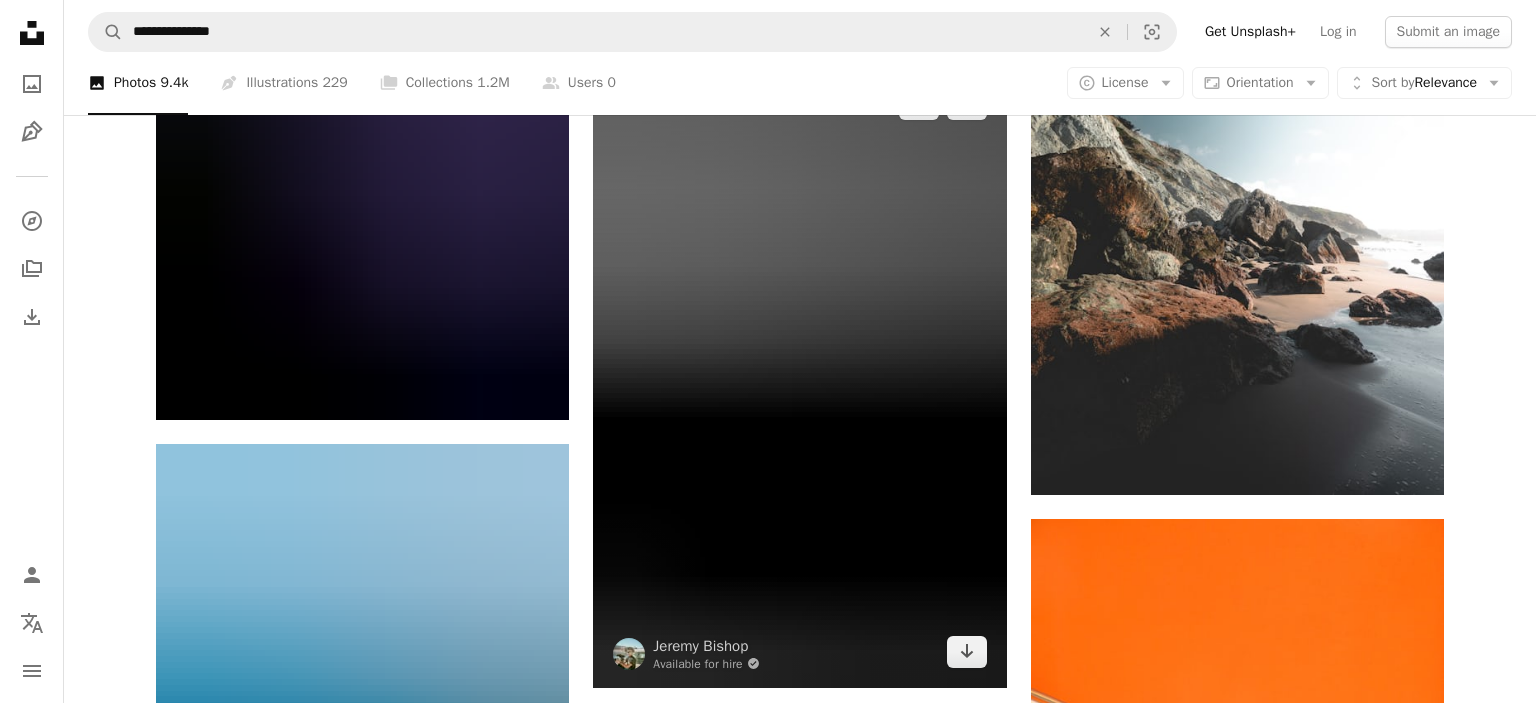 scroll, scrollTop: 18057, scrollLeft: 0, axis: vertical 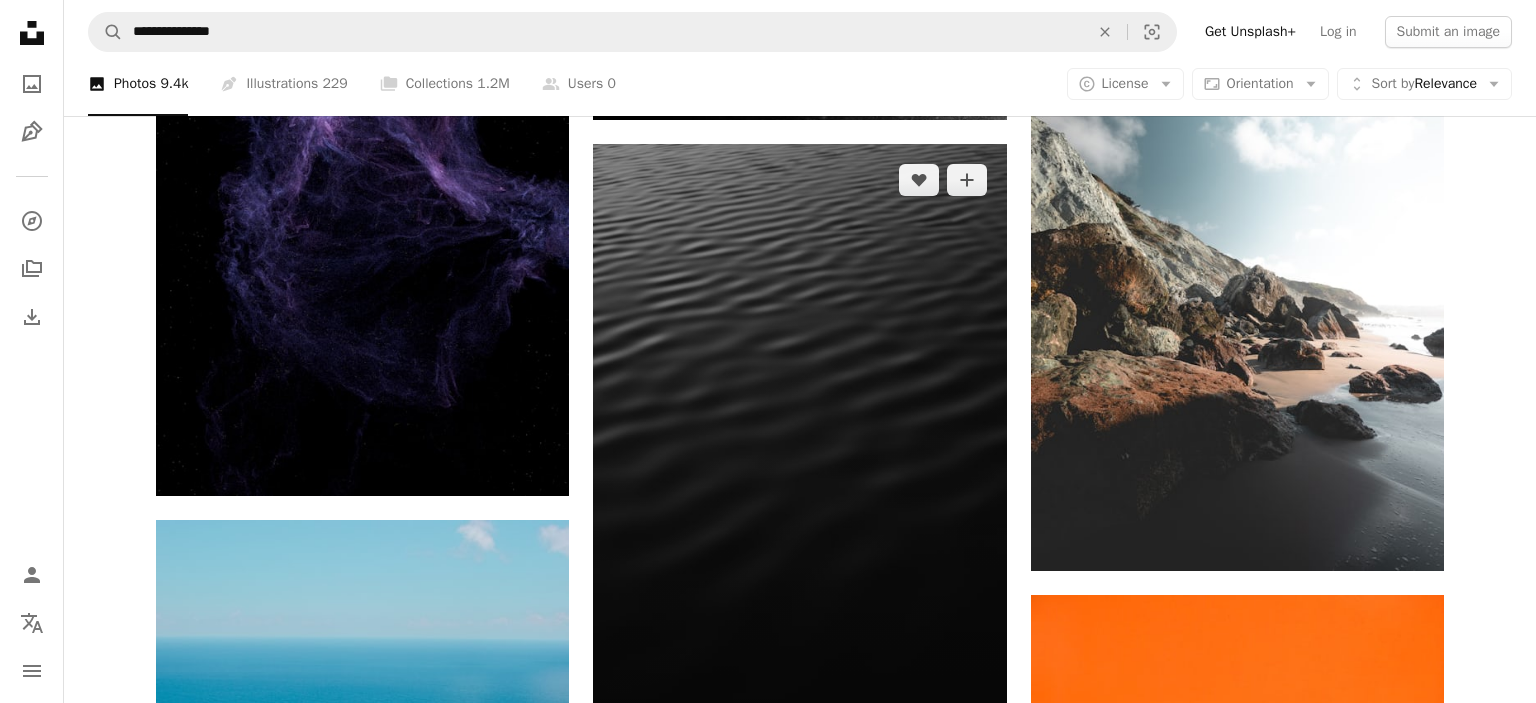 click at bounding box center (799, 454) 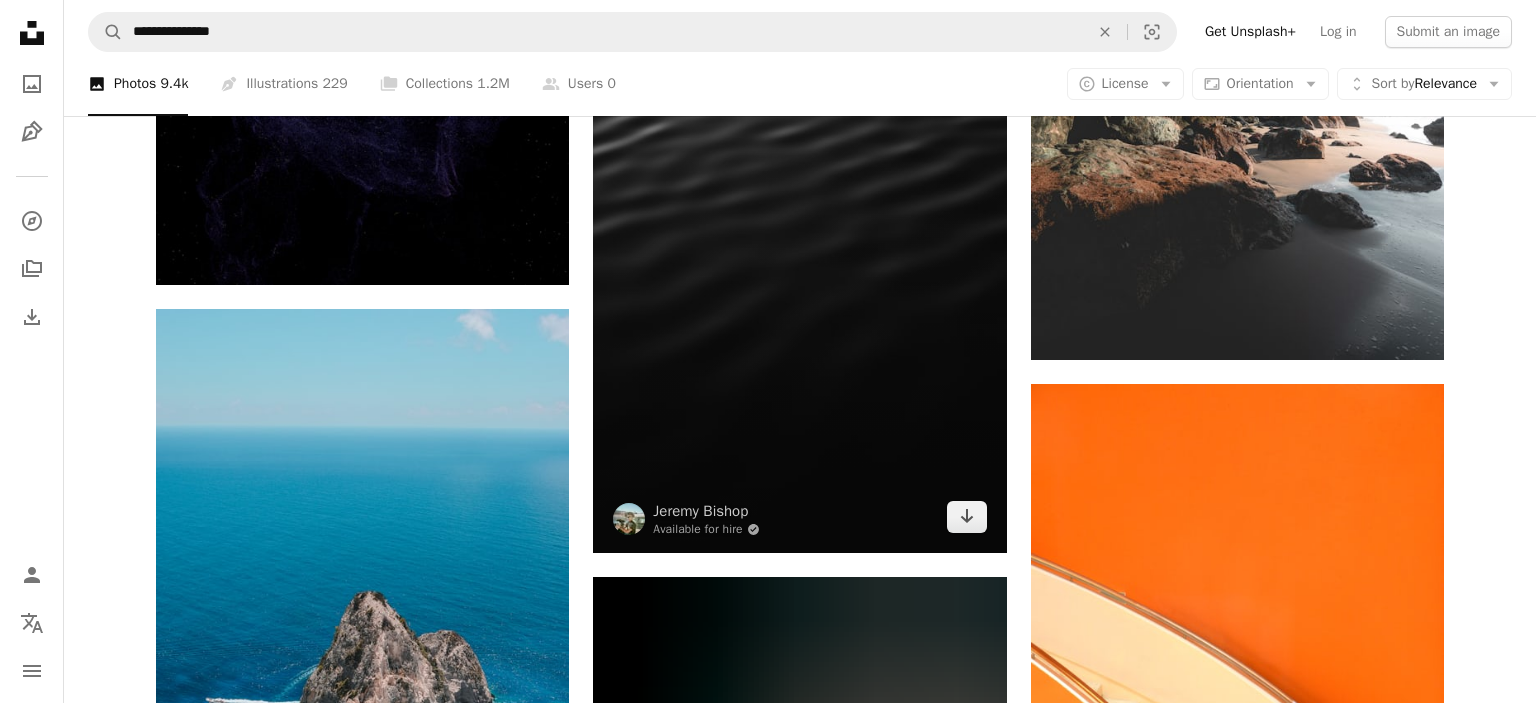scroll, scrollTop: 18268, scrollLeft: 0, axis: vertical 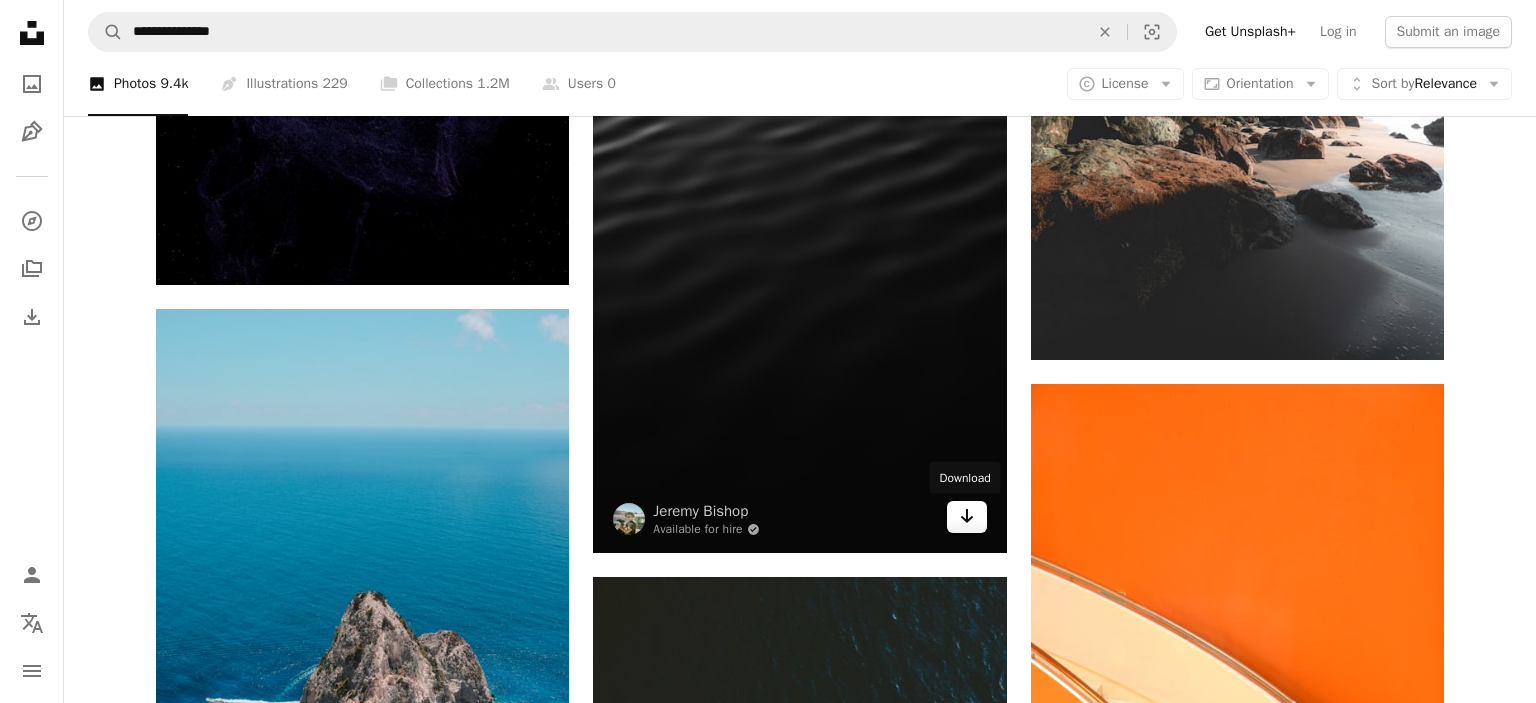 click on "Arrow pointing down" at bounding box center (967, 517) 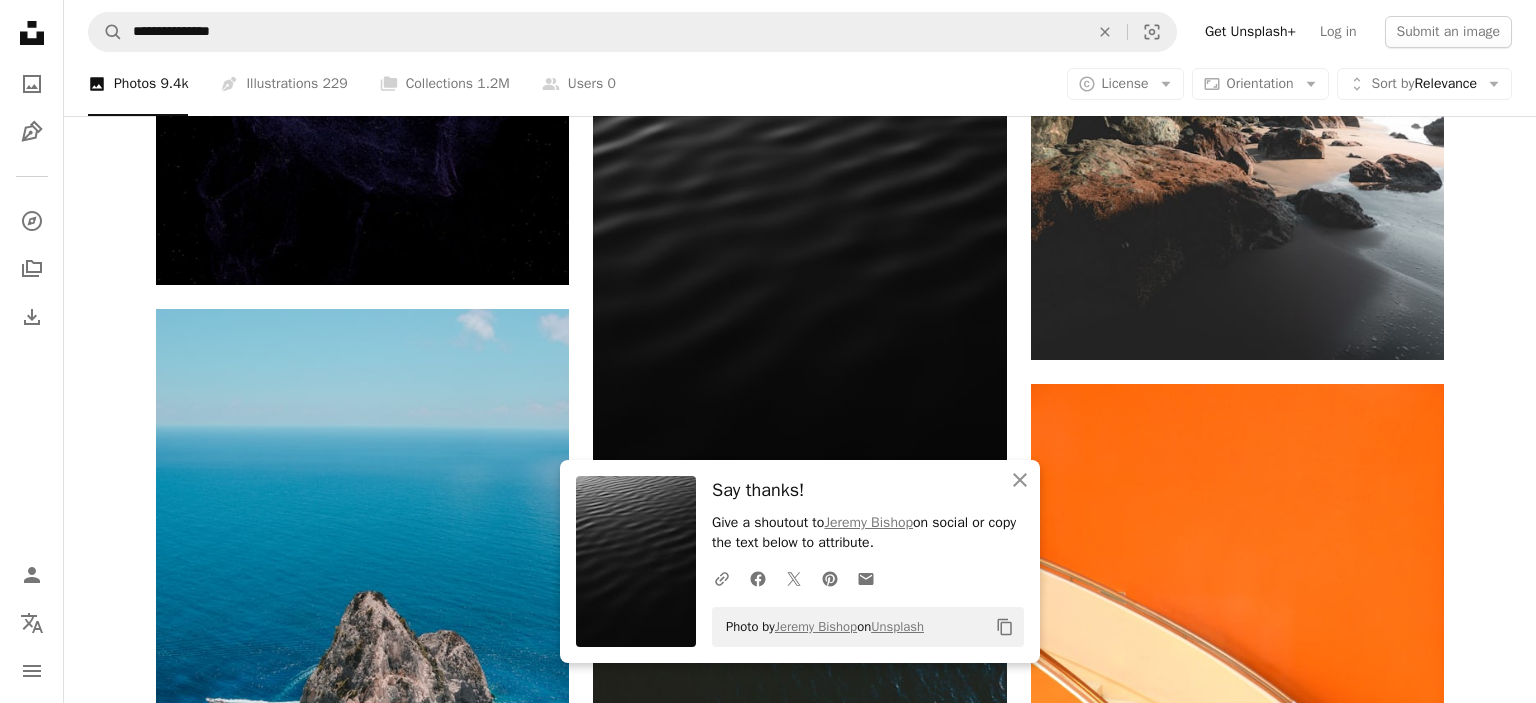 click at bounding box center (799, 243) 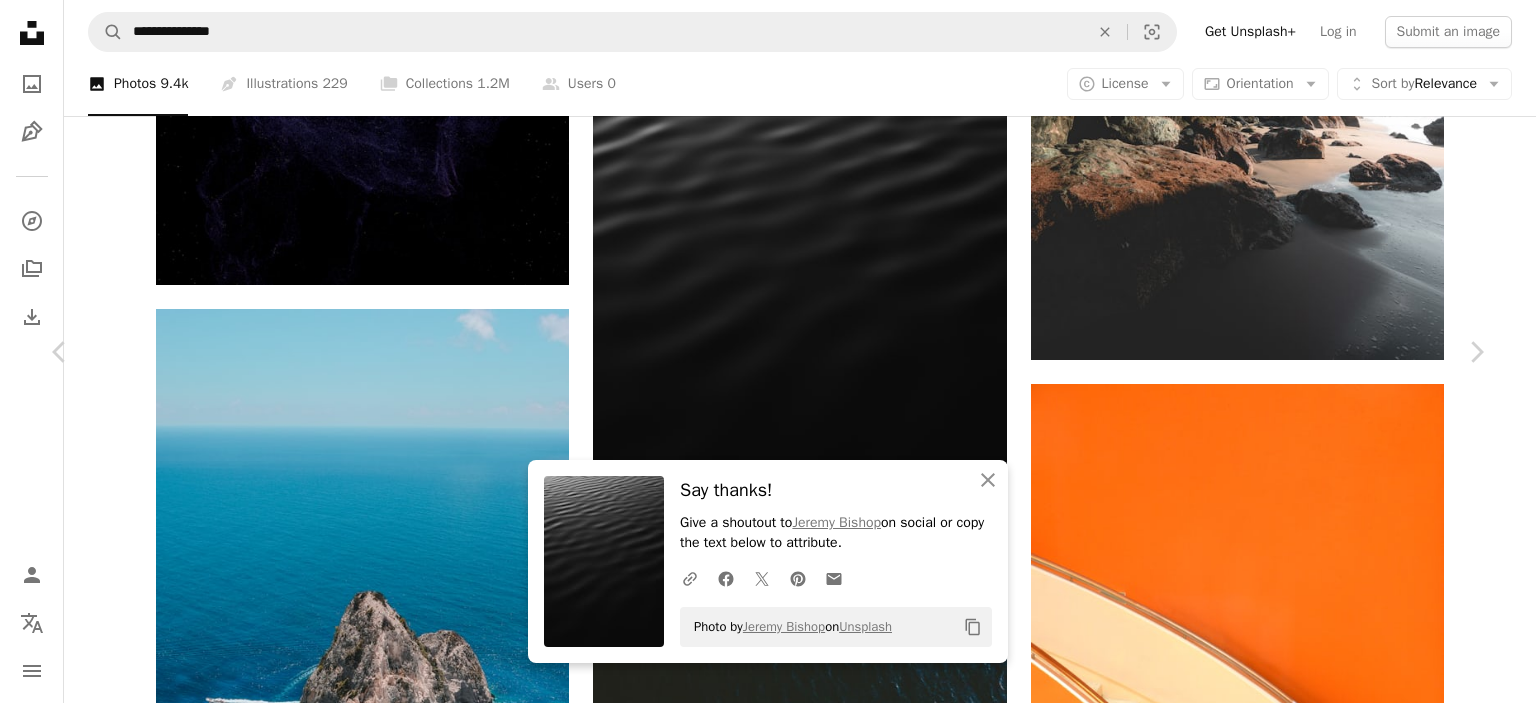 click on "Zoom in" at bounding box center [760, 4478] 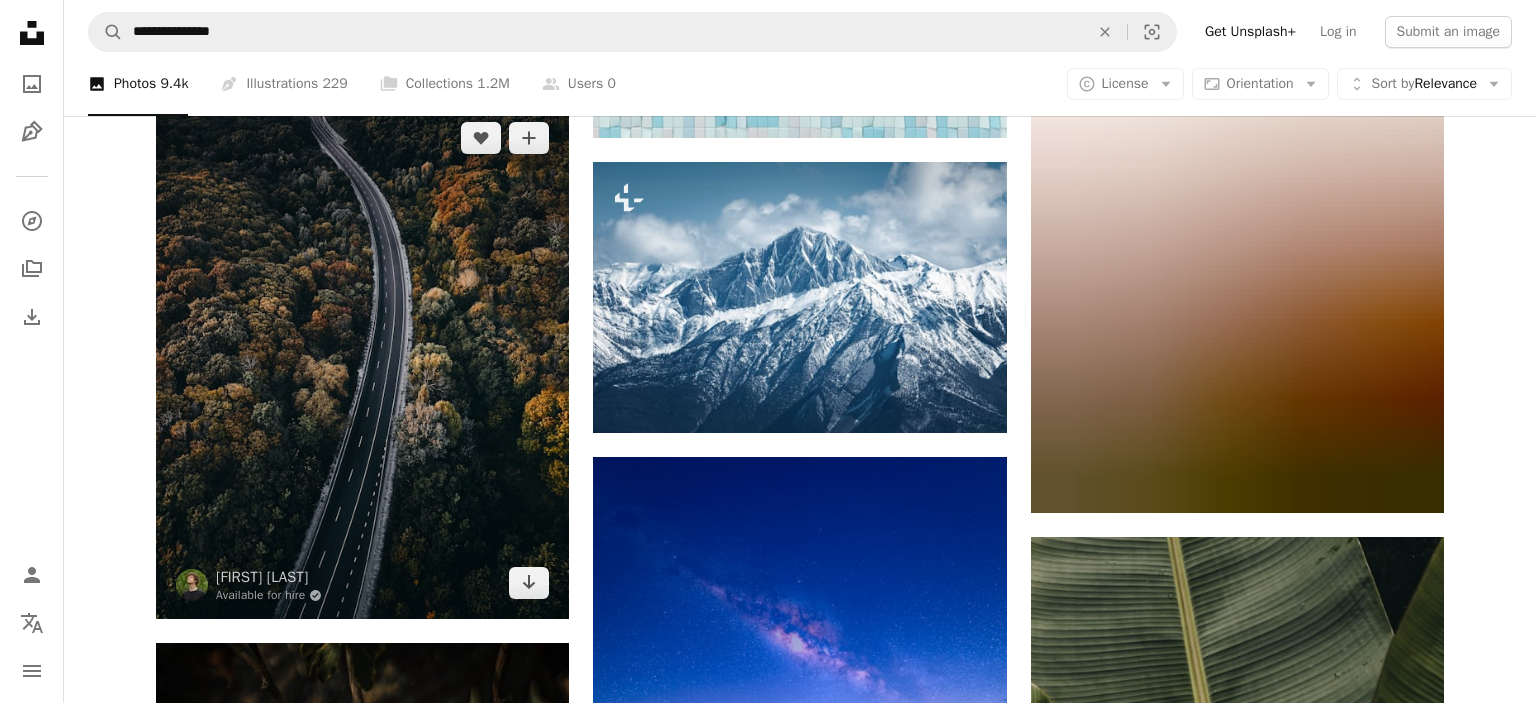 scroll, scrollTop: 20169, scrollLeft: 0, axis: vertical 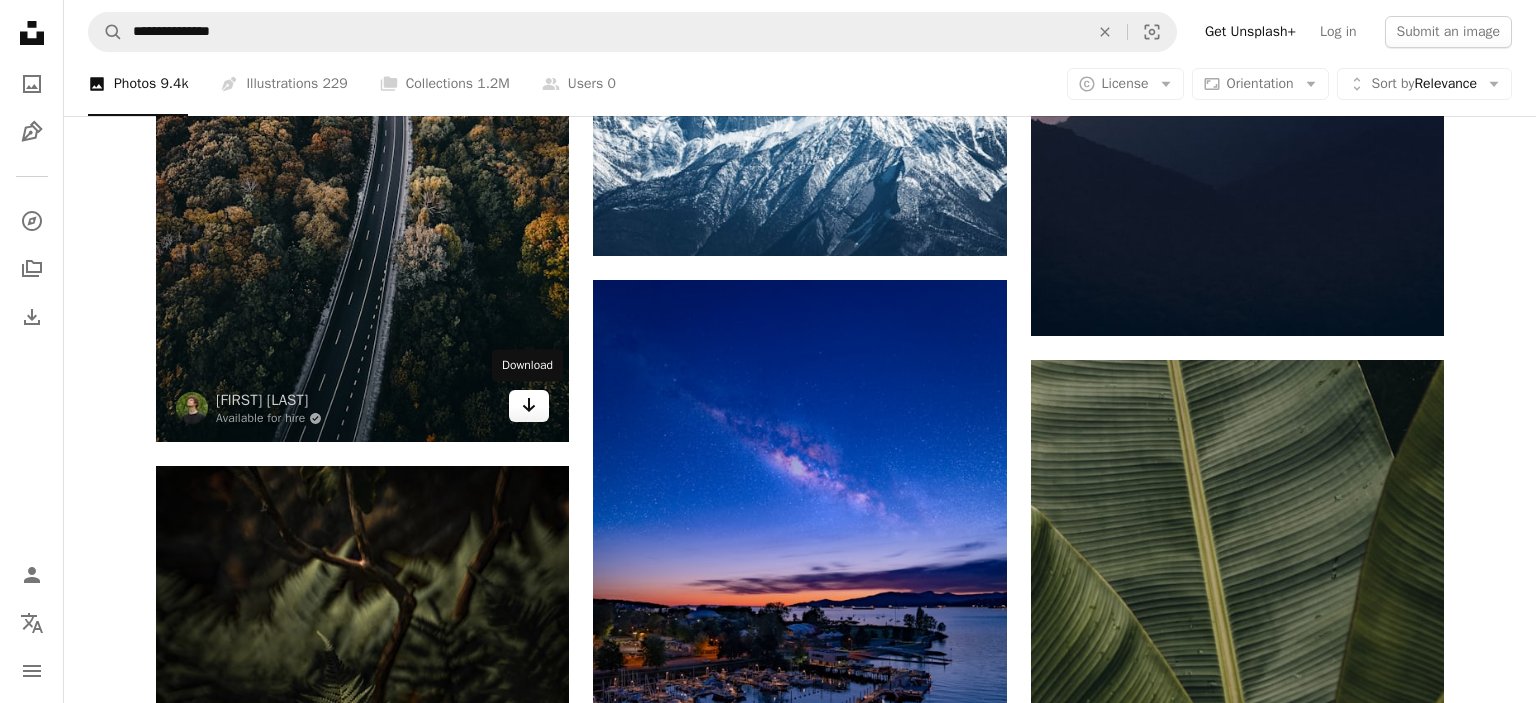 click on "Arrow pointing down" 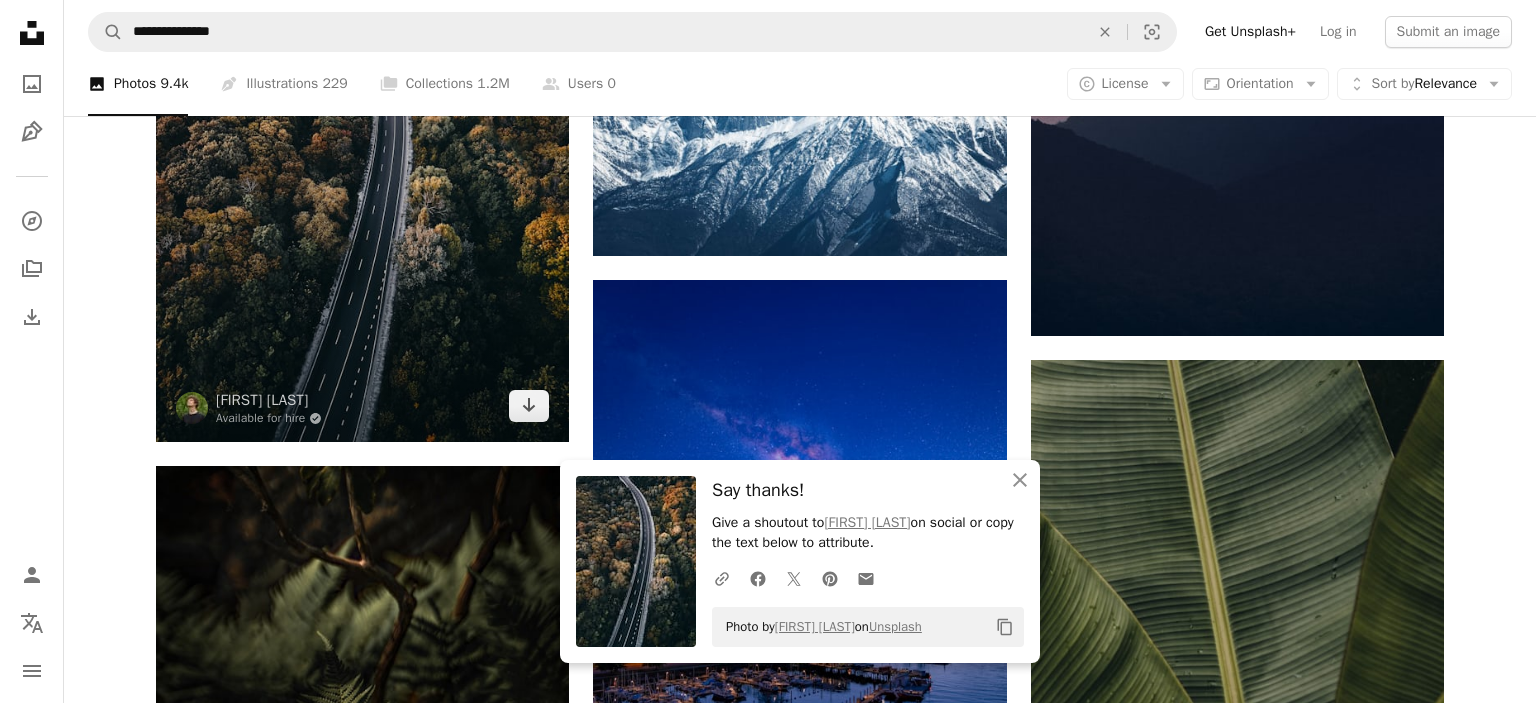 click at bounding box center [362, 183] 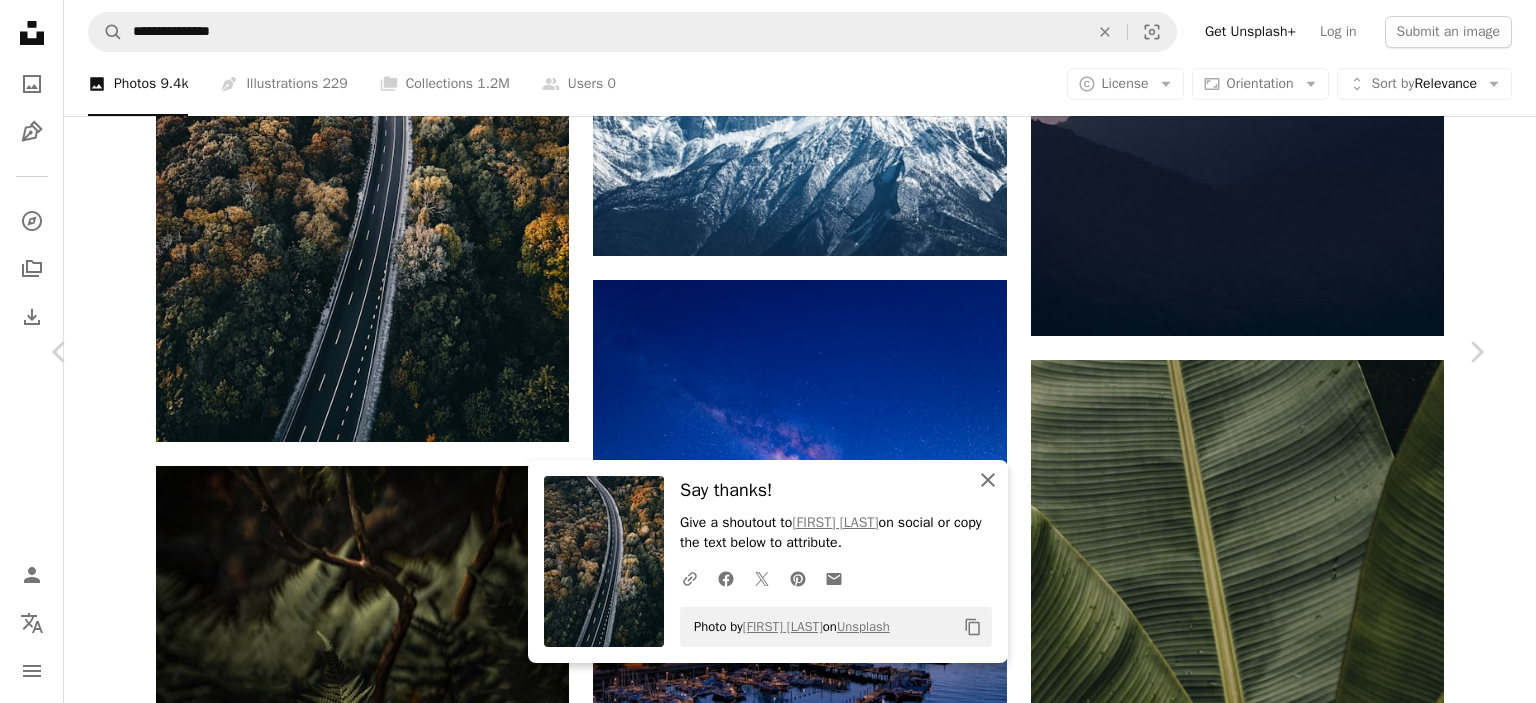 click on "An X shape" 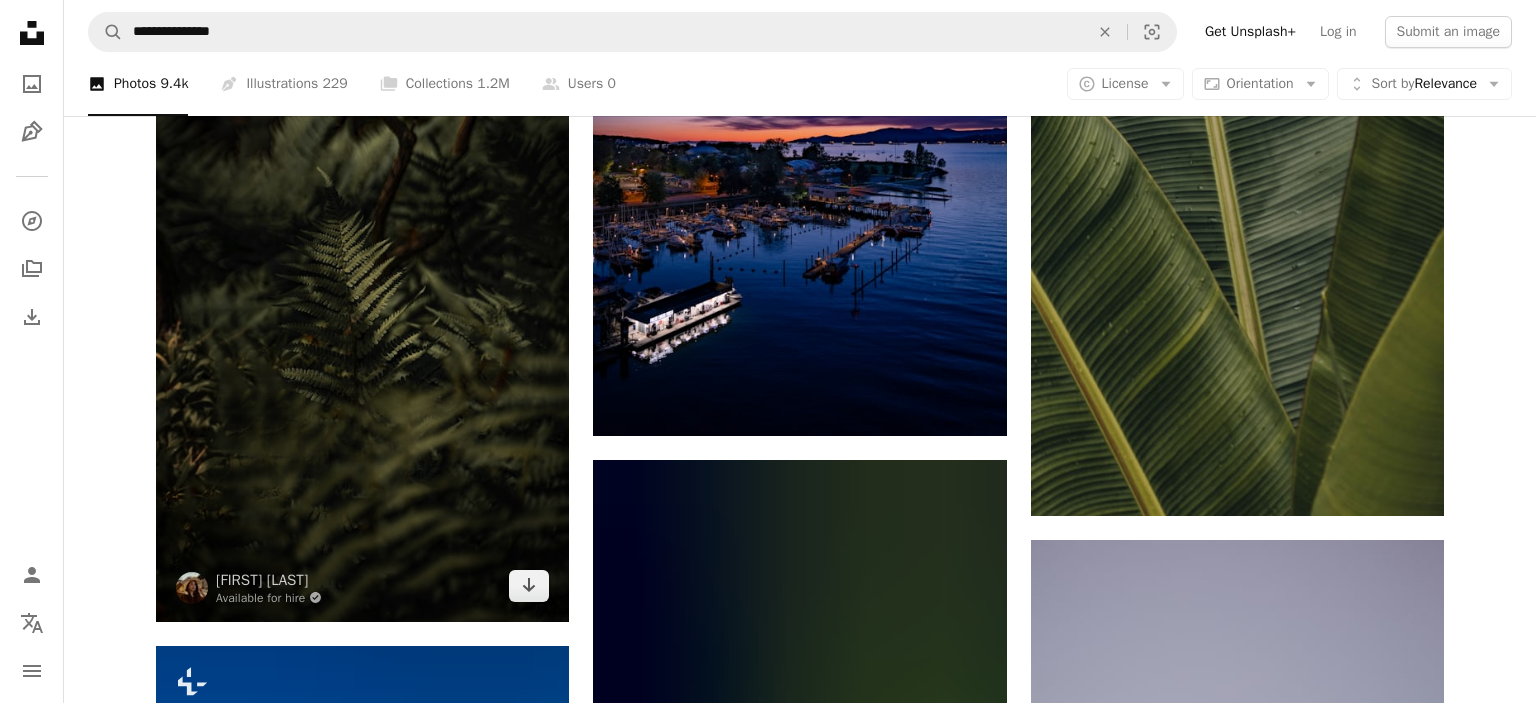 scroll, scrollTop: 20592, scrollLeft: 0, axis: vertical 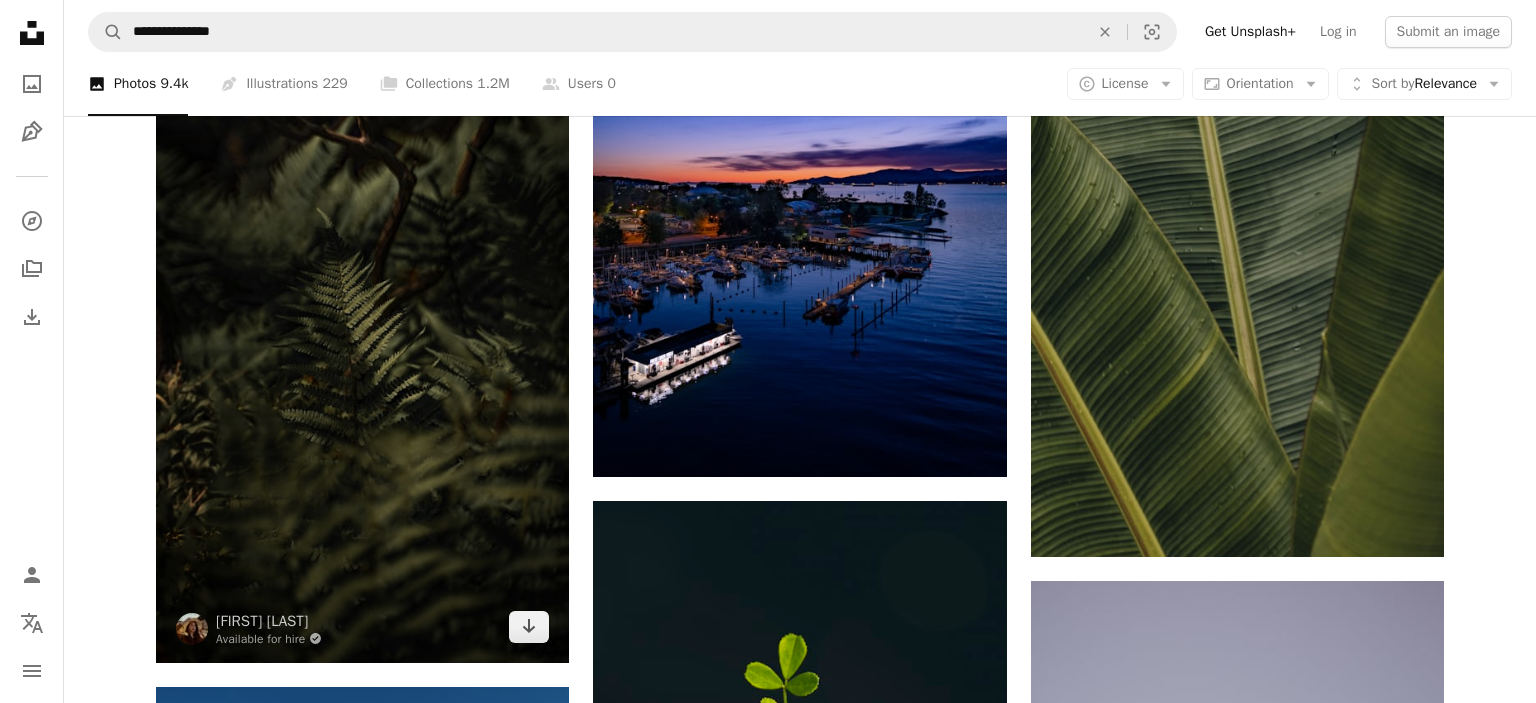 click at bounding box center [362, 353] 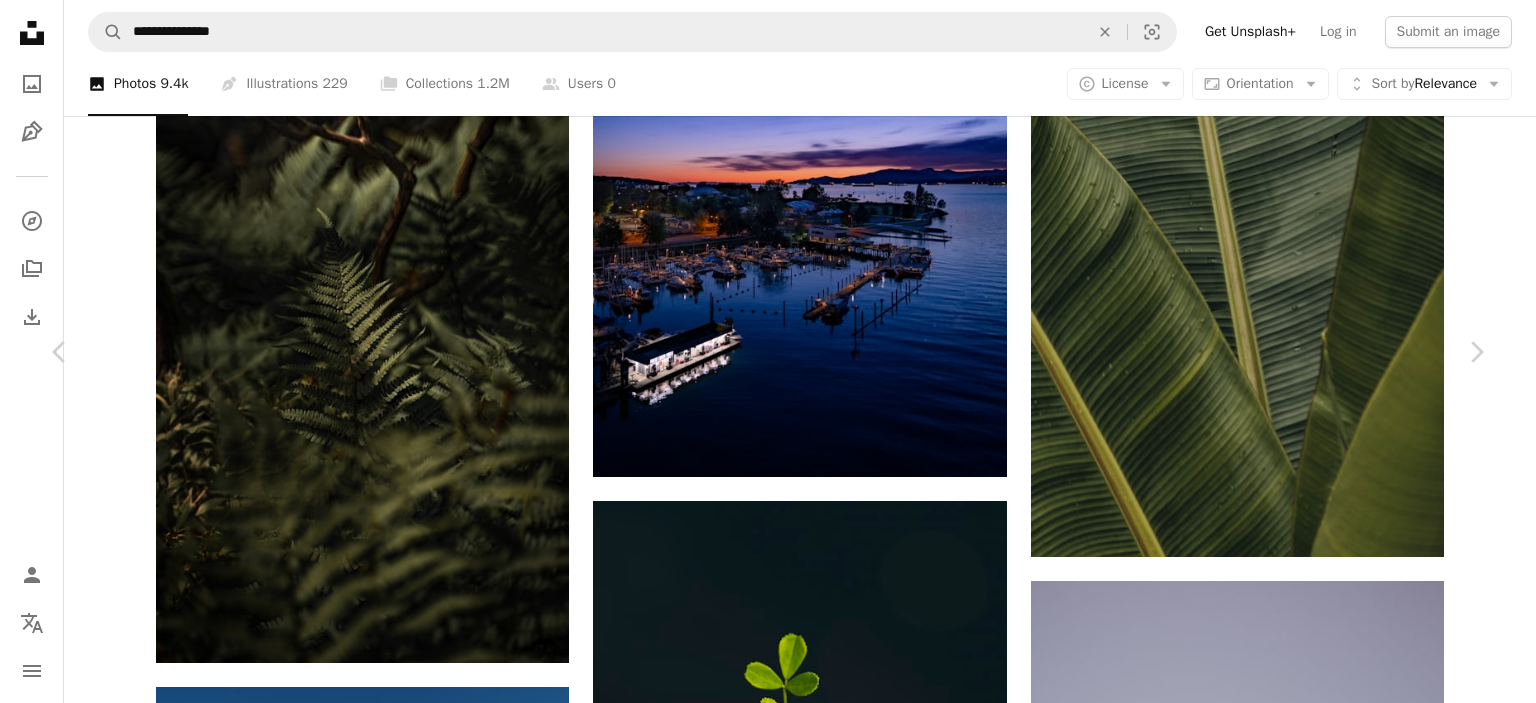 click on "Download free" at bounding box center (1287, 5089) 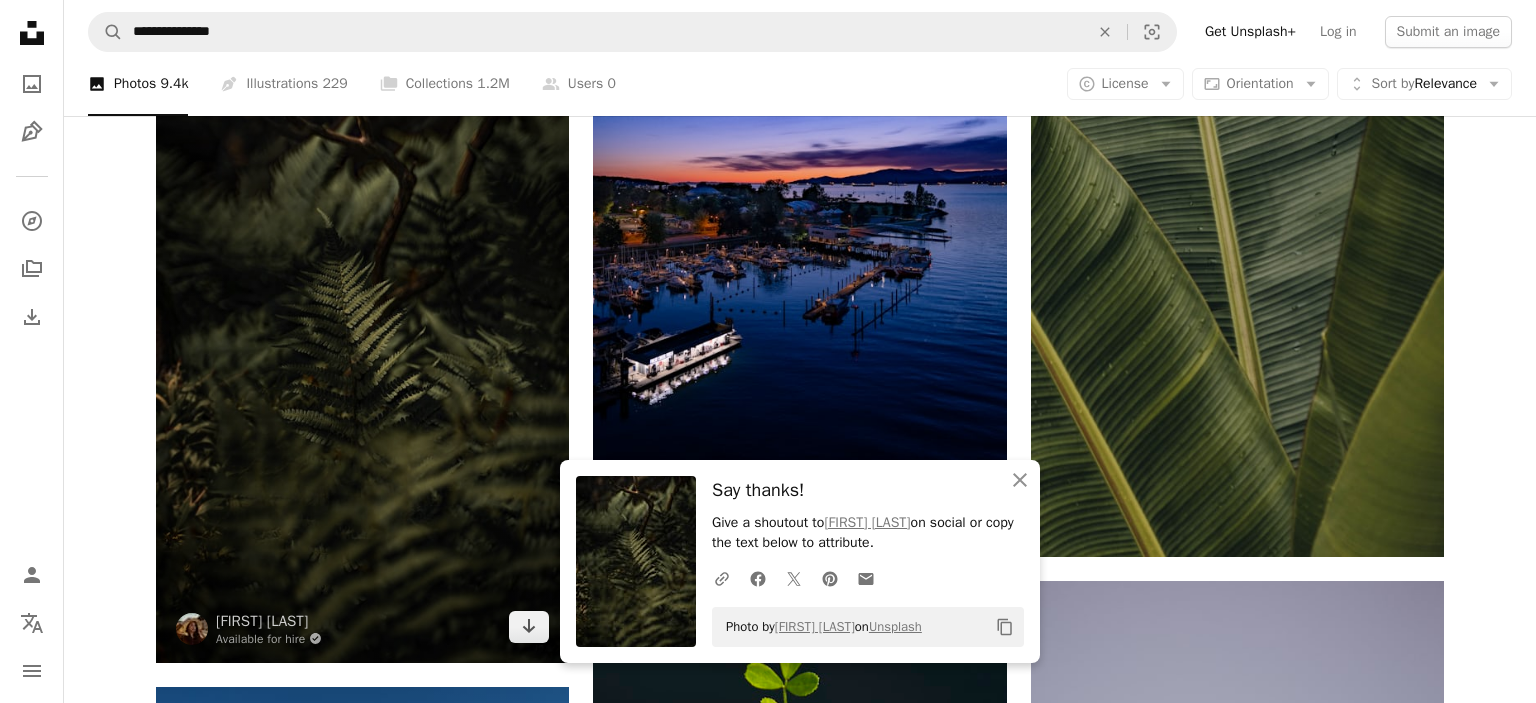click at bounding box center [362, 353] 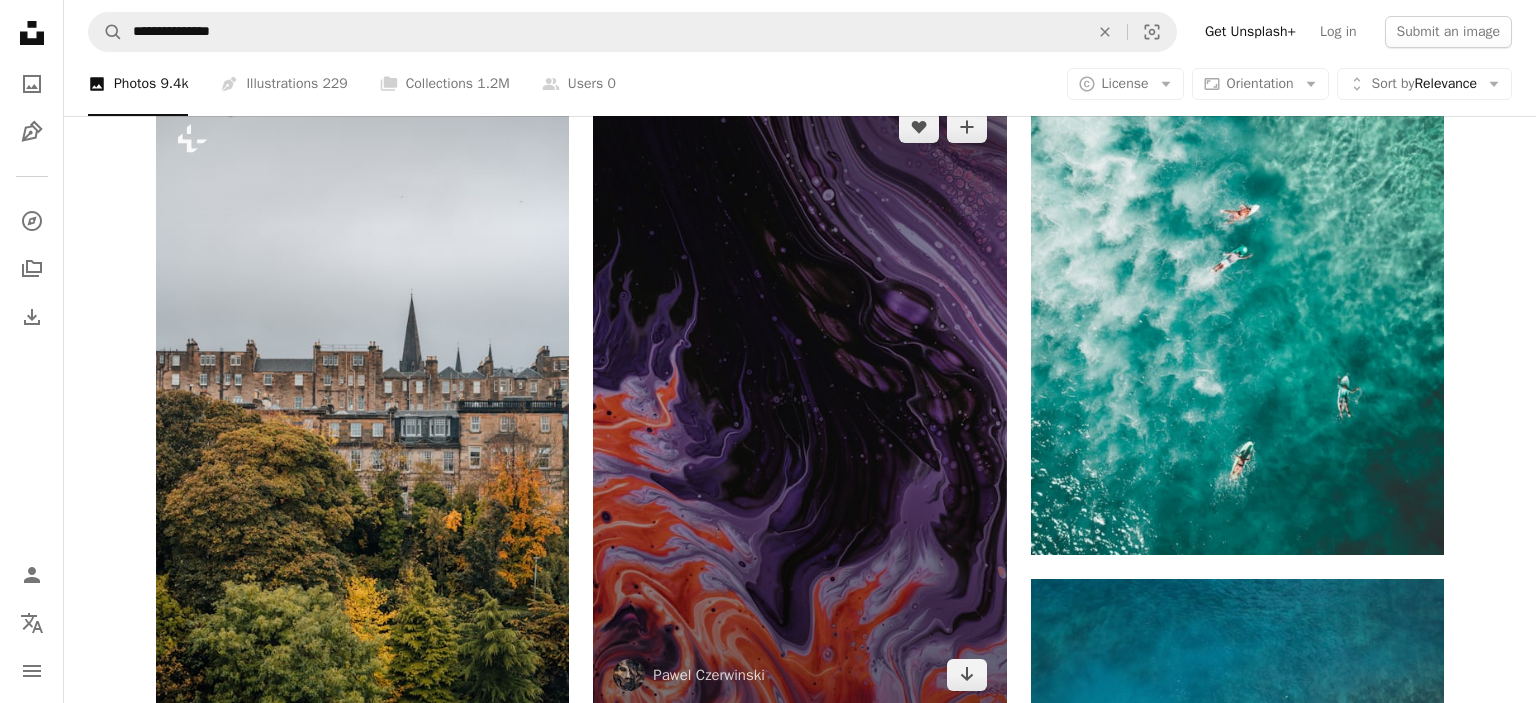 scroll, scrollTop: 23654, scrollLeft: 0, axis: vertical 